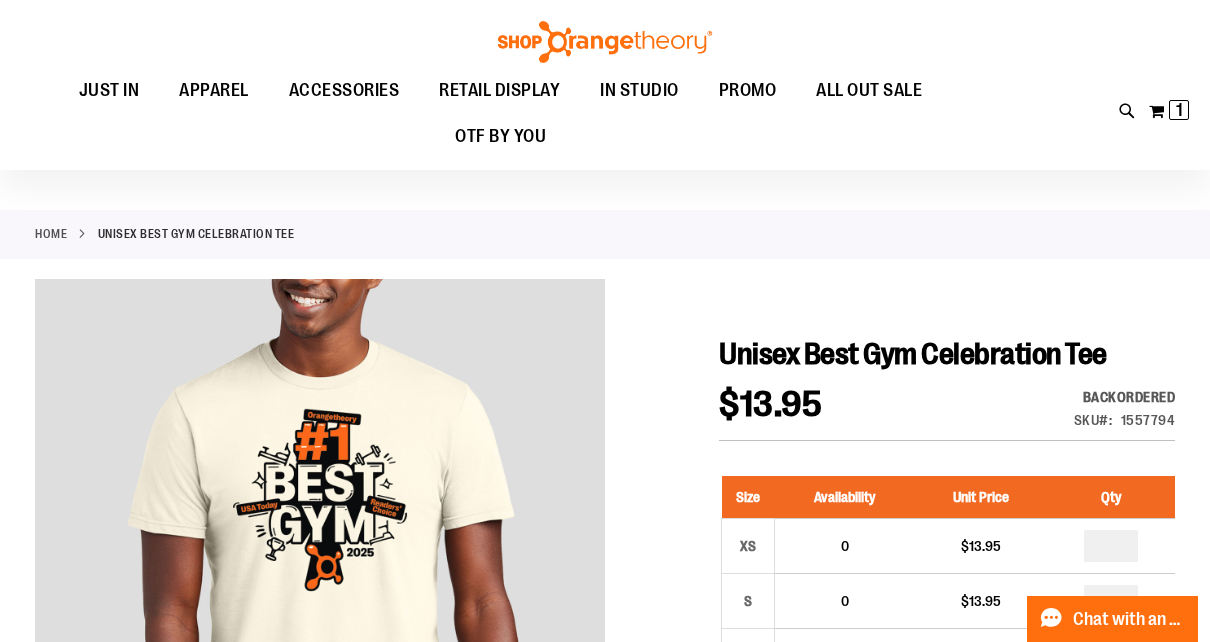 scroll, scrollTop: 149, scrollLeft: 0, axis: vertical 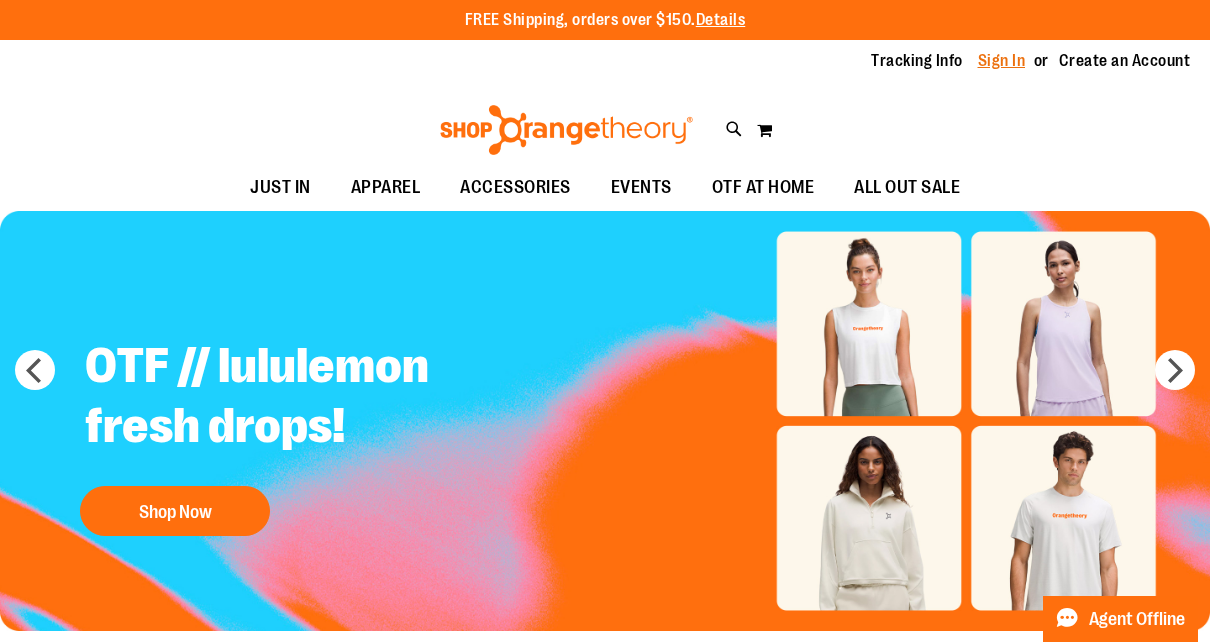 click on "Sign In" at bounding box center (1002, 61) 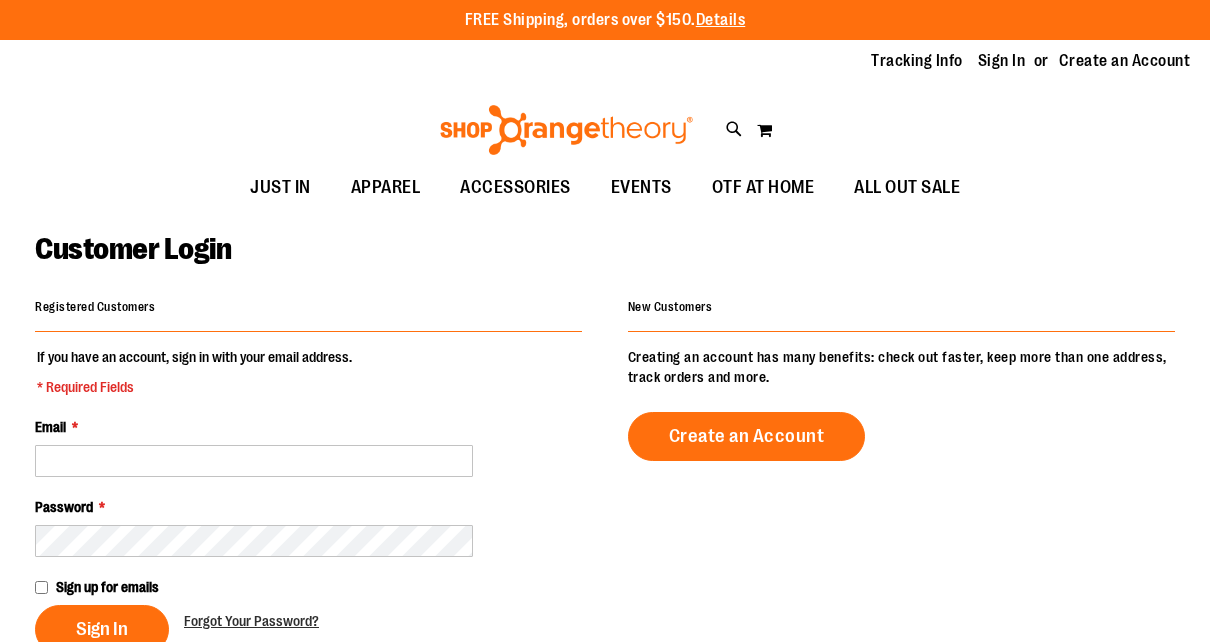 scroll, scrollTop: 0, scrollLeft: 0, axis: both 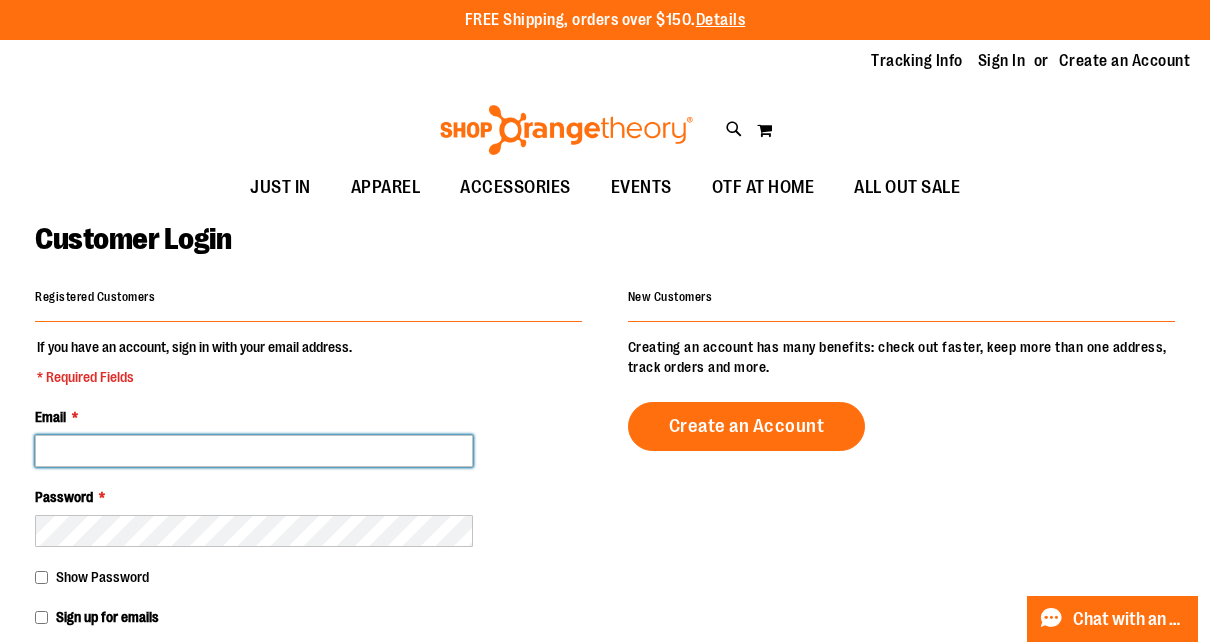 click on "Email *" at bounding box center [254, 451] 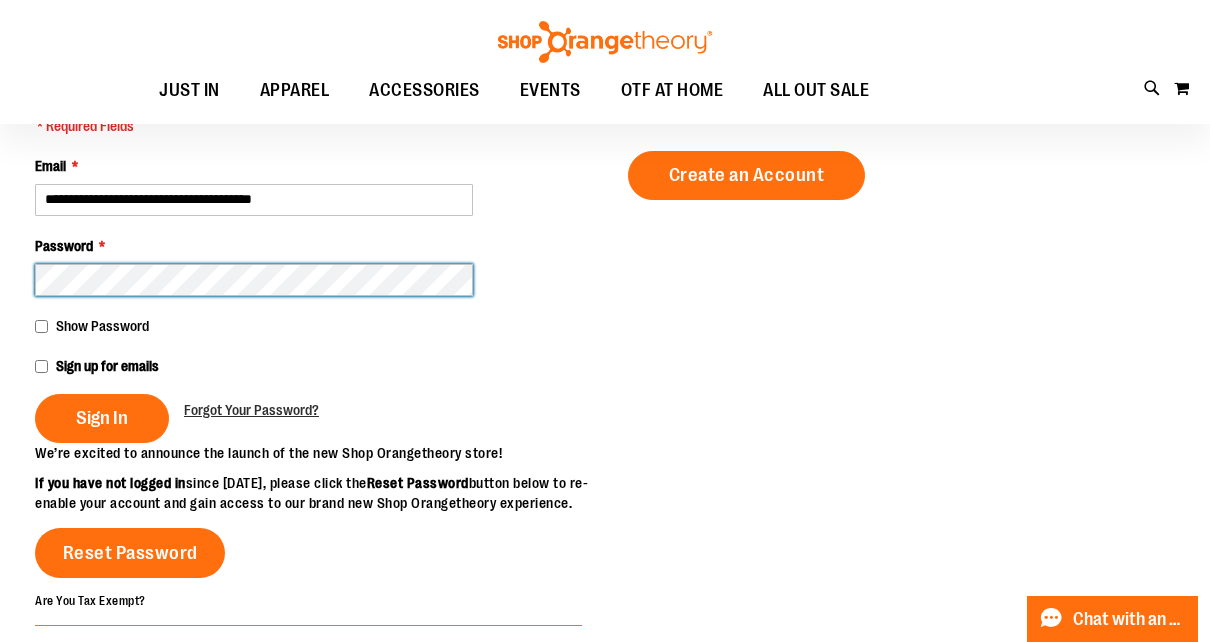 scroll, scrollTop: 222, scrollLeft: 0, axis: vertical 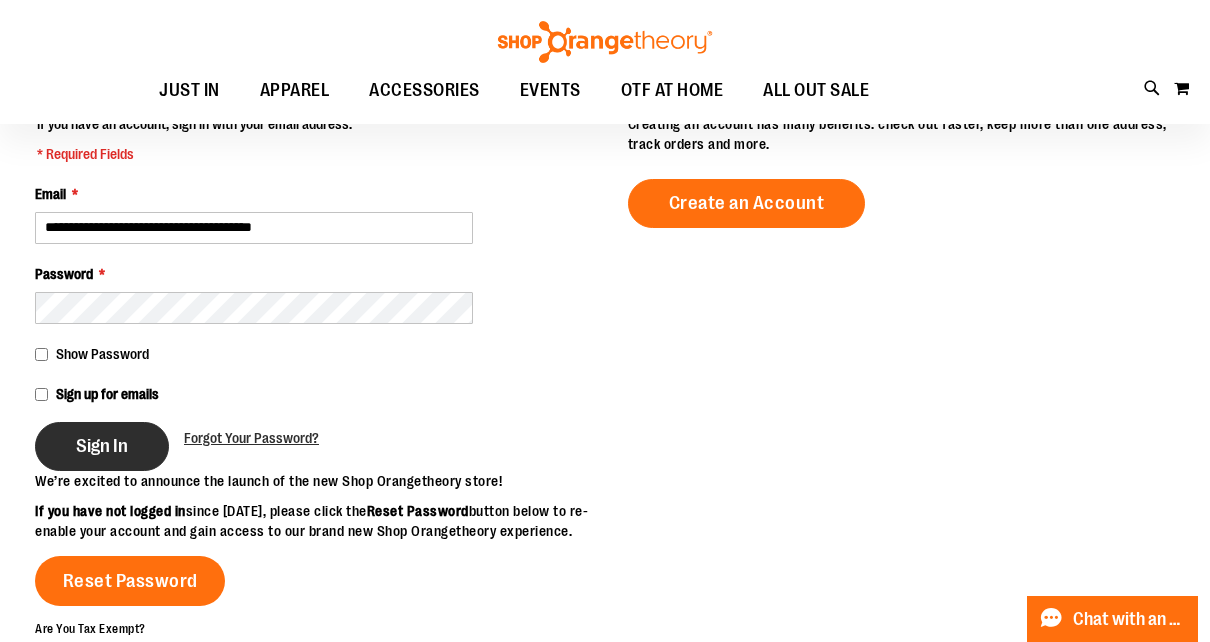 click on "Sign In" at bounding box center (102, 446) 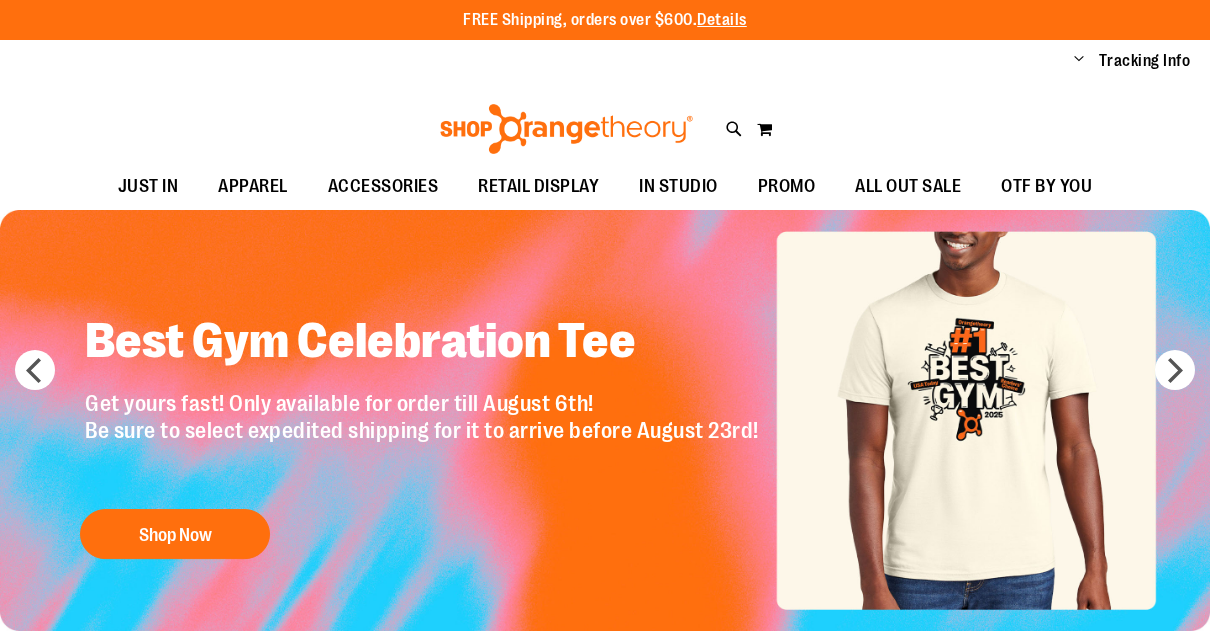 scroll, scrollTop: 0, scrollLeft: 0, axis: both 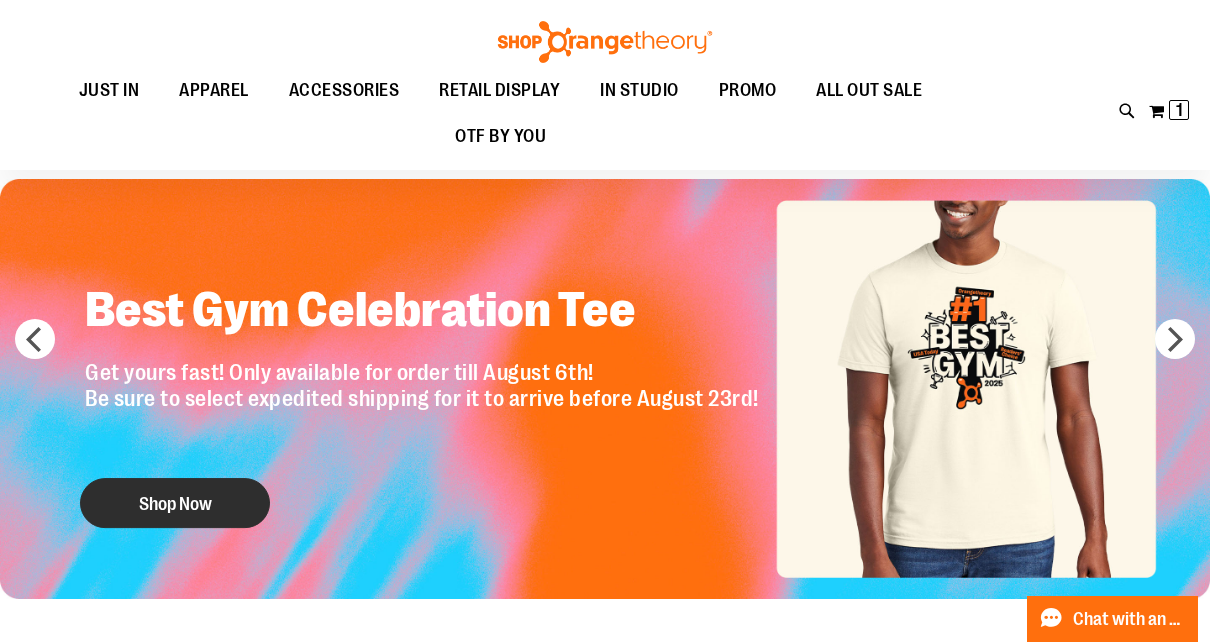 click on "Shop Now" at bounding box center (175, 503) 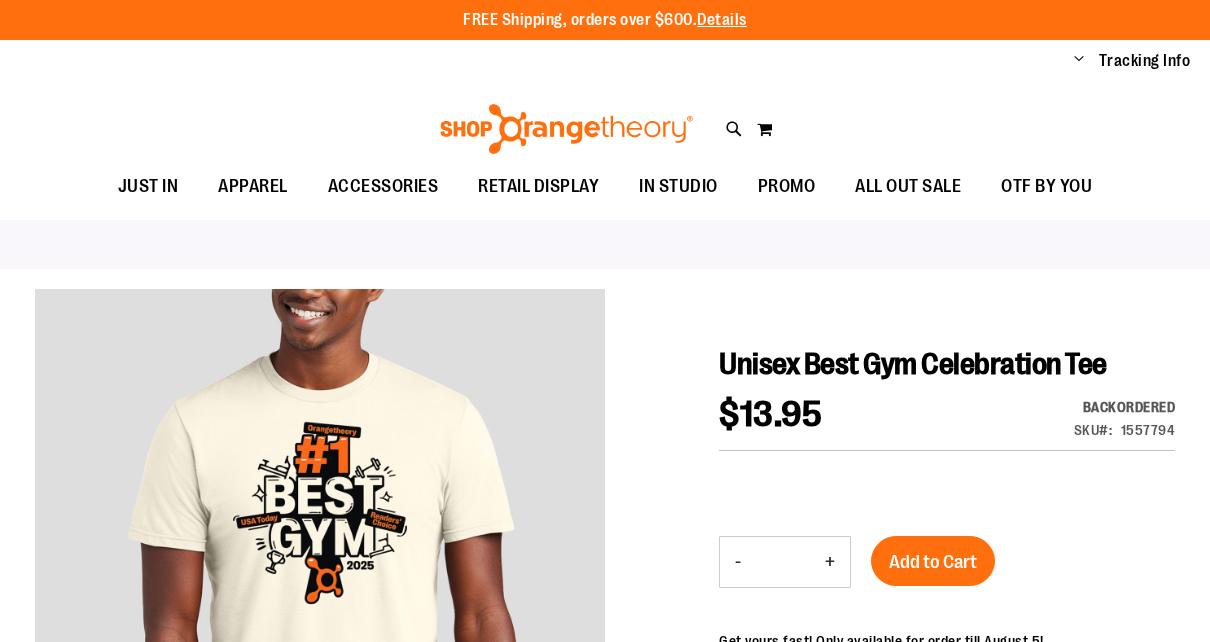 scroll, scrollTop: 0, scrollLeft: 0, axis: both 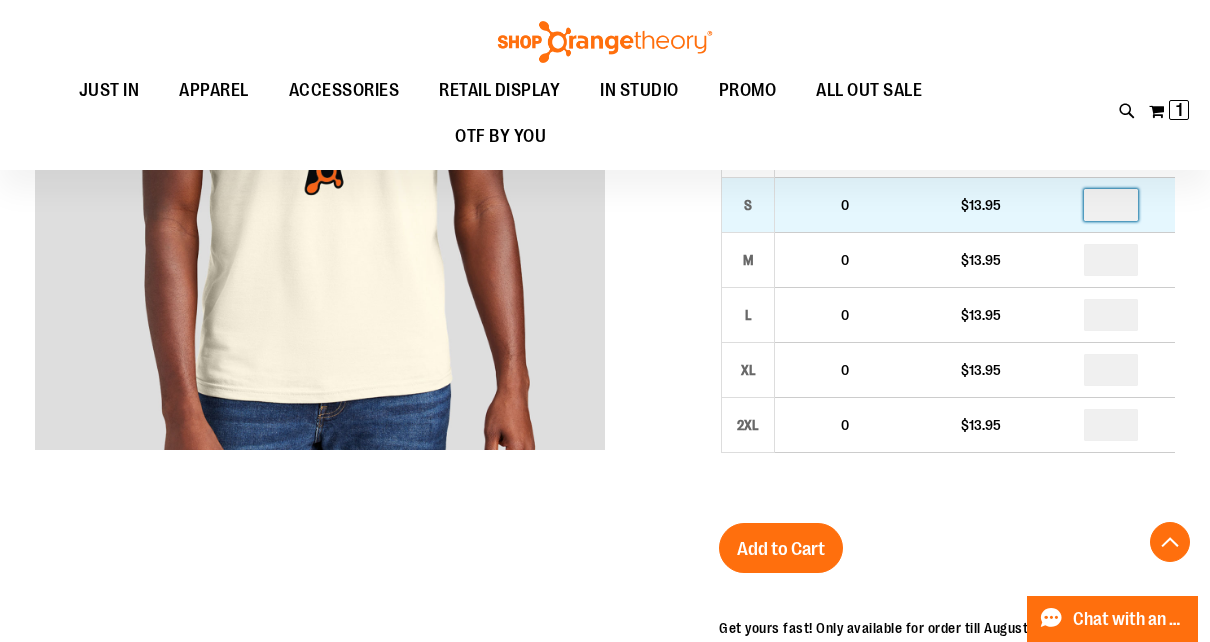 click at bounding box center (1111, 205) 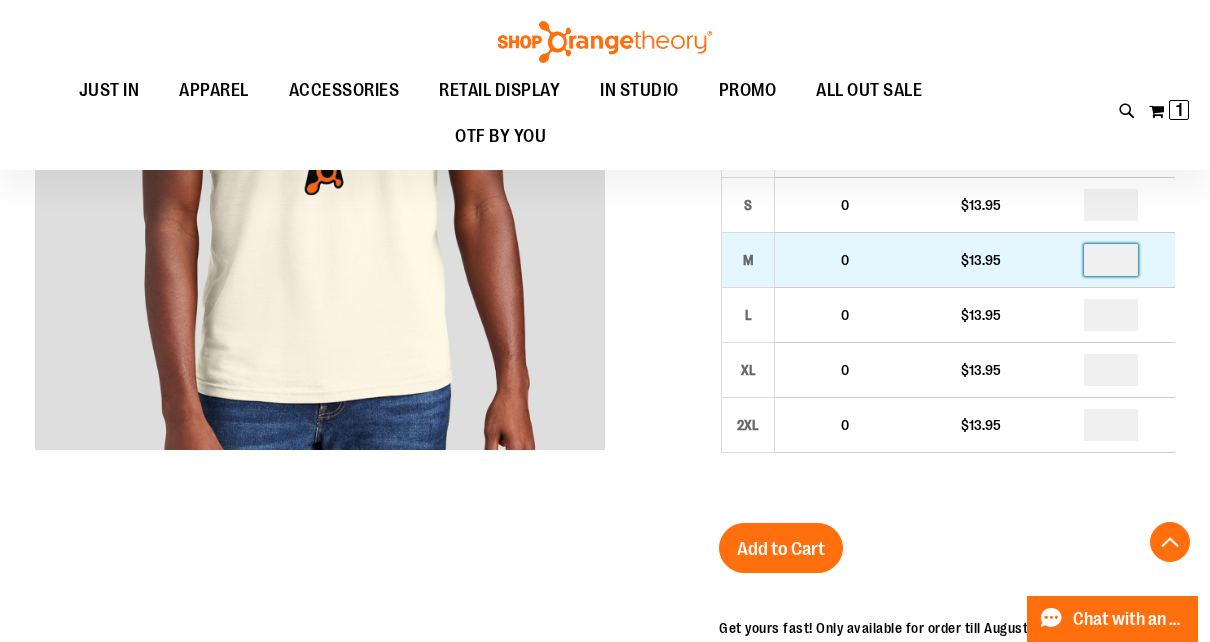 click at bounding box center (1111, 260) 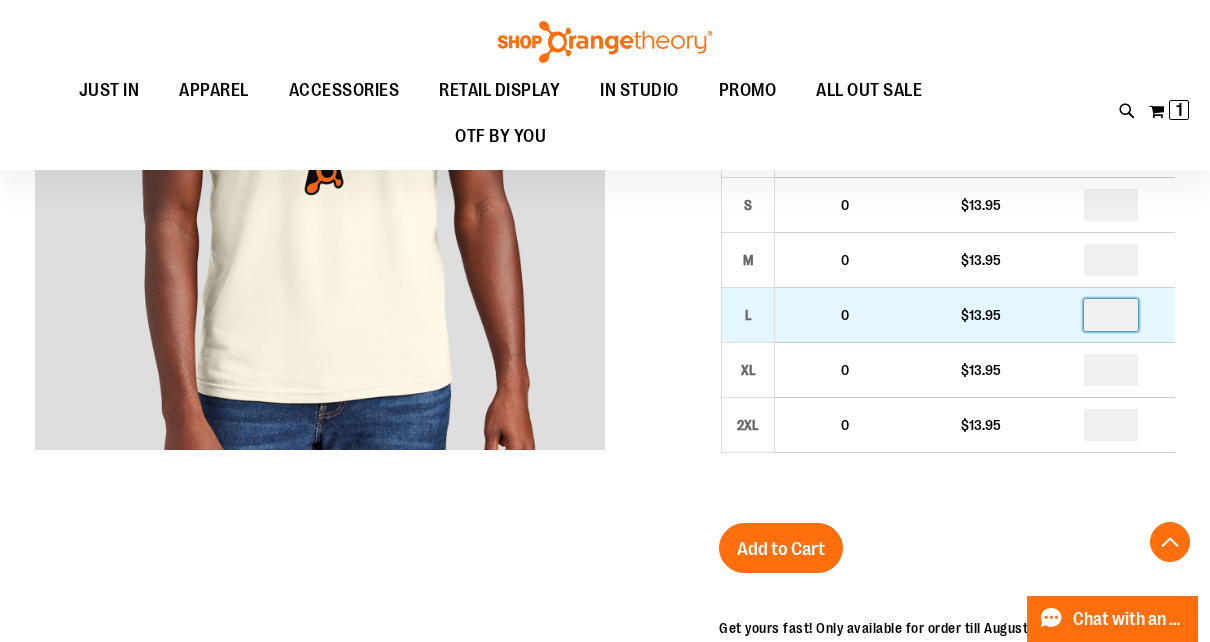 click at bounding box center [1111, 315] 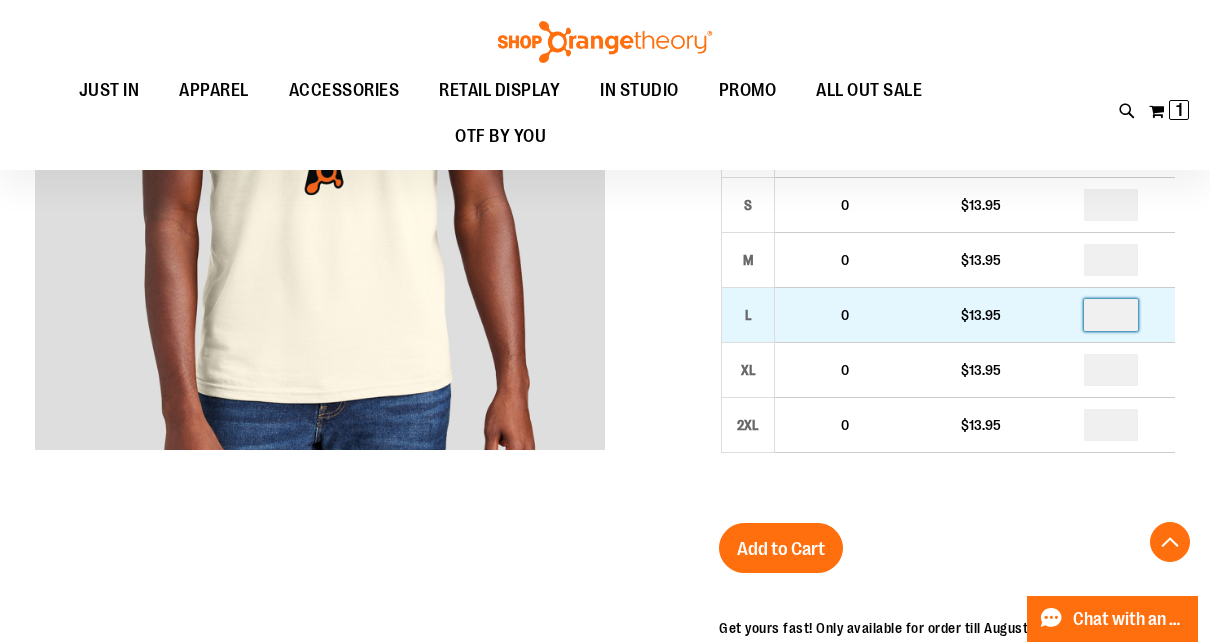 type on "*" 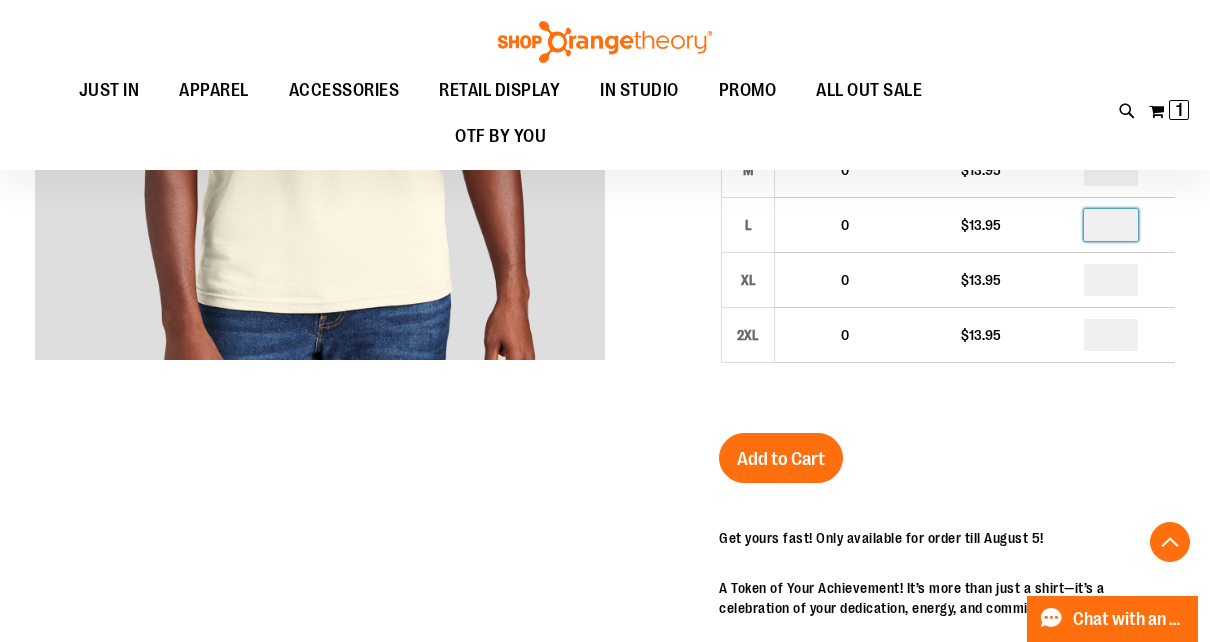 scroll, scrollTop: 481, scrollLeft: 0, axis: vertical 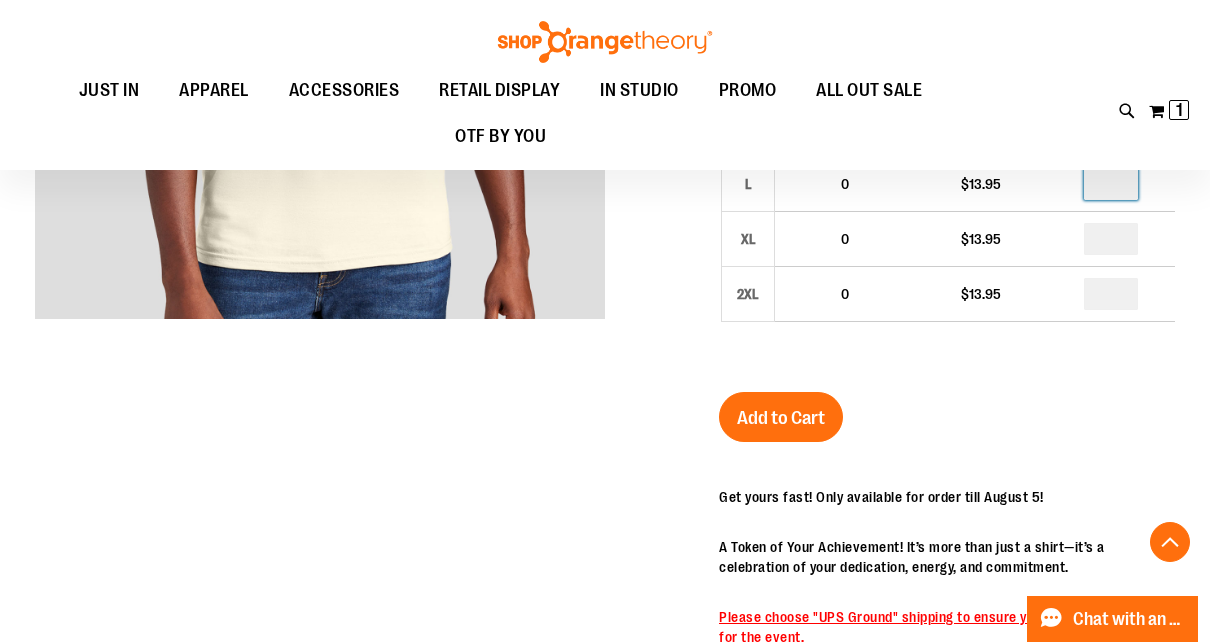 click on "Size
Availability
Unit Price
Qty
XS
0
$13.95
*
S
0" at bounding box center [947, 150] 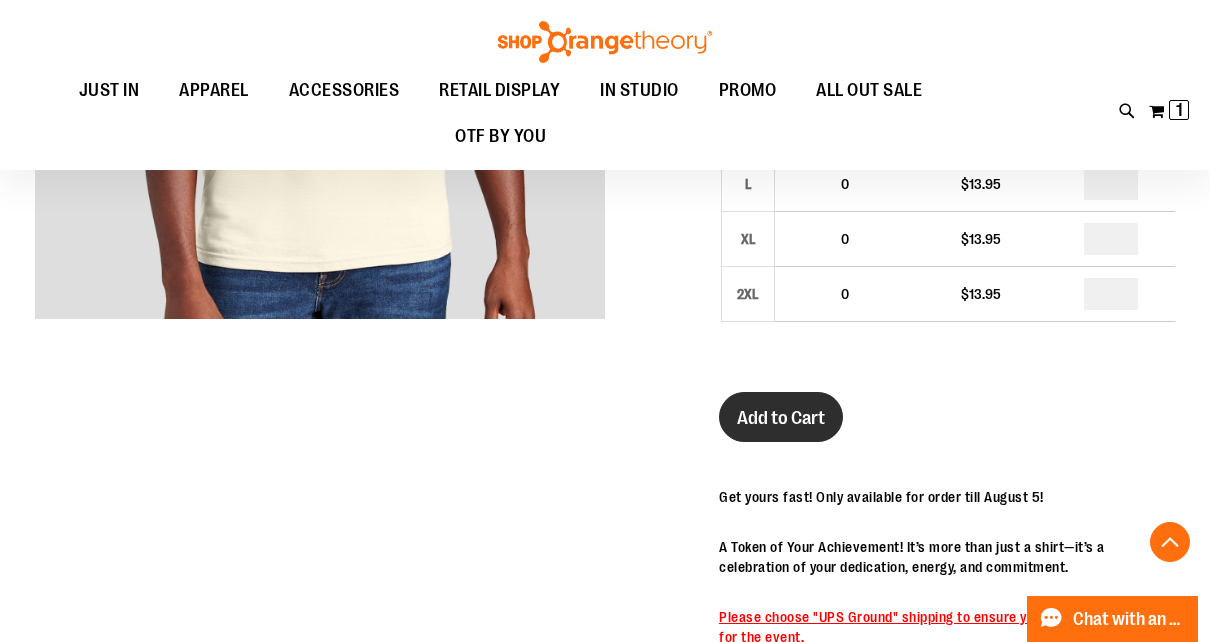 click on "Add to Cart" at bounding box center (781, 417) 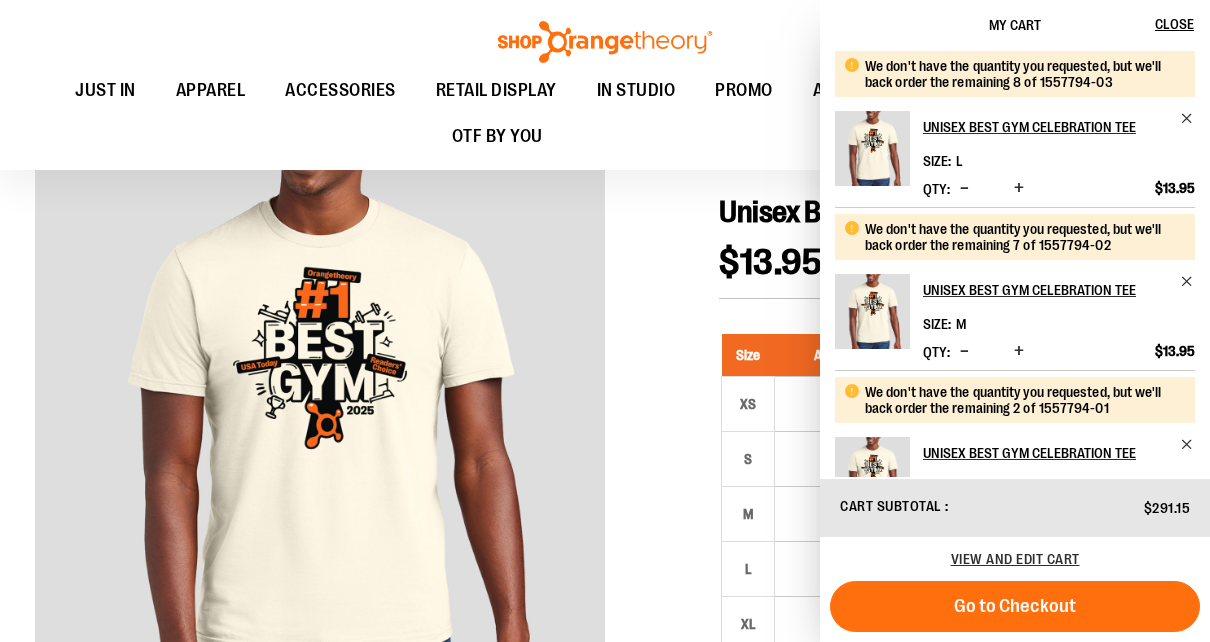 scroll, scrollTop: 132, scrollLeft: 0, axis: vertical 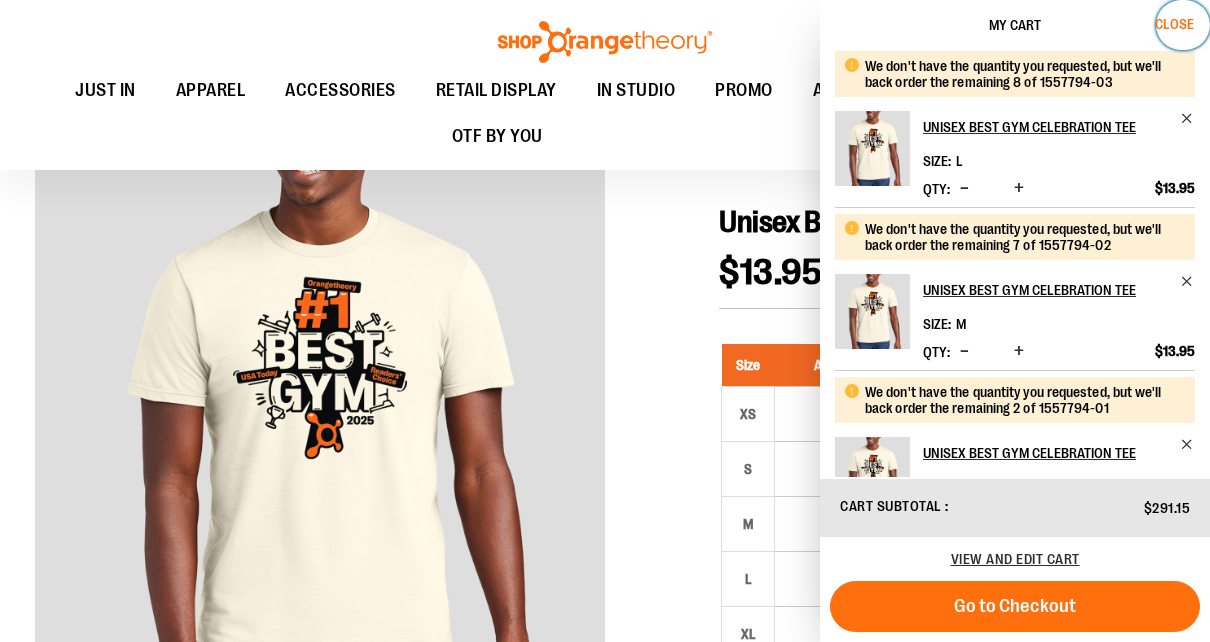 click on "Close" at bounding box center [1183, 25] 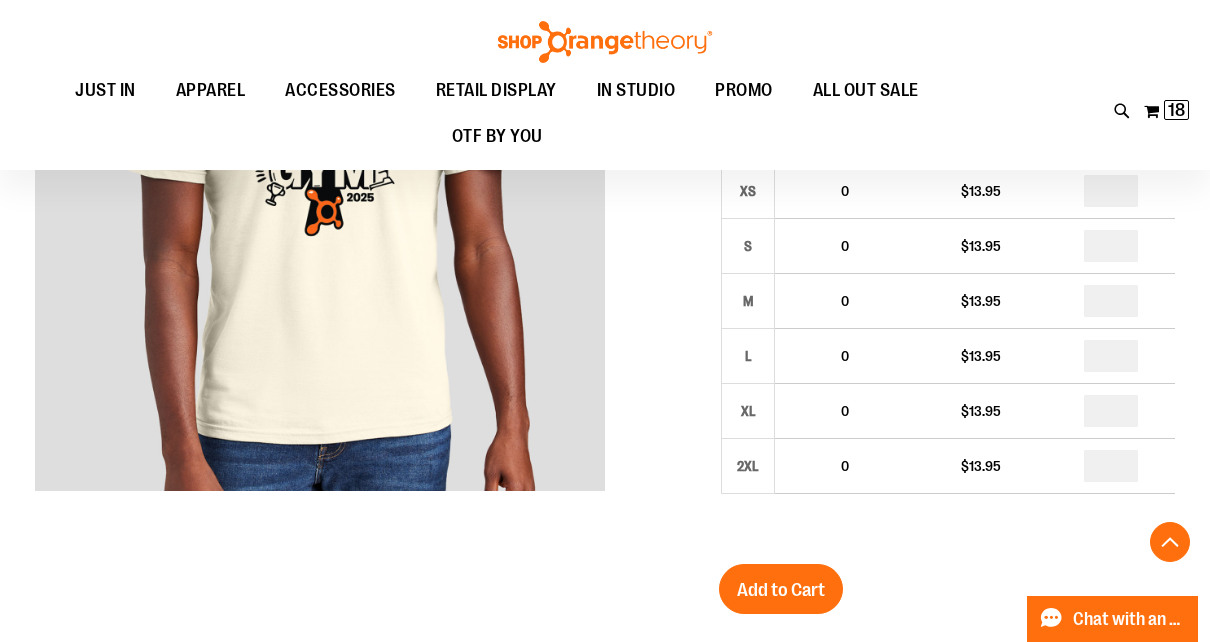 scroll, scrollTop: 332, scrollLeft: 0, axis: vertical 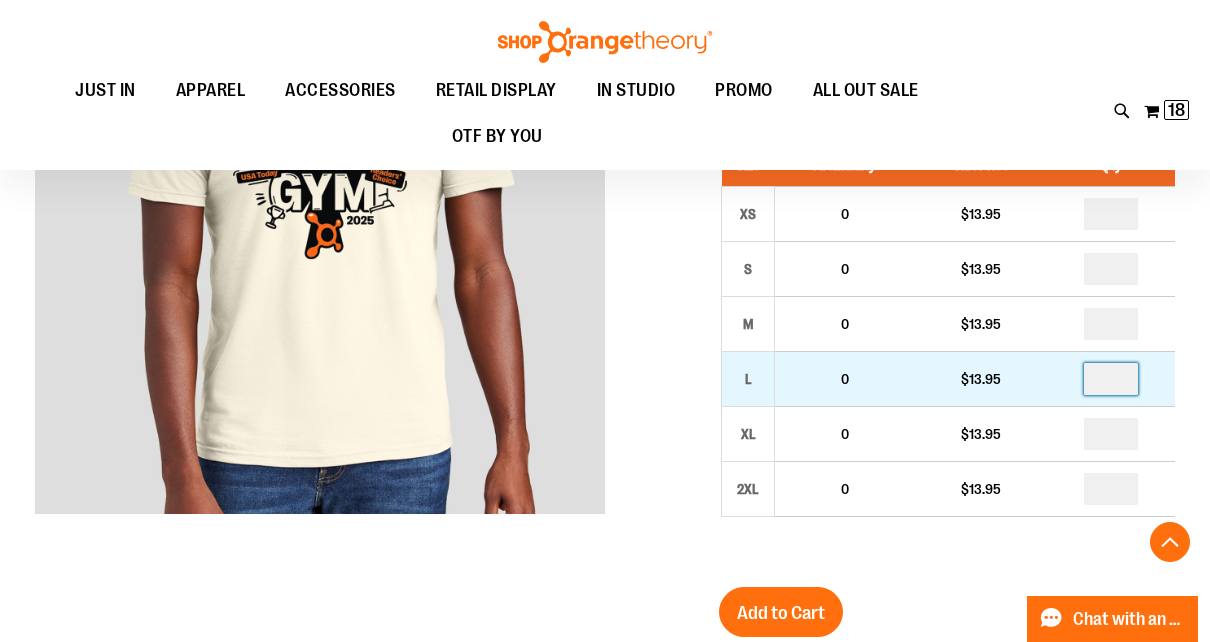click on "*" at bounding box center (1111, 379) 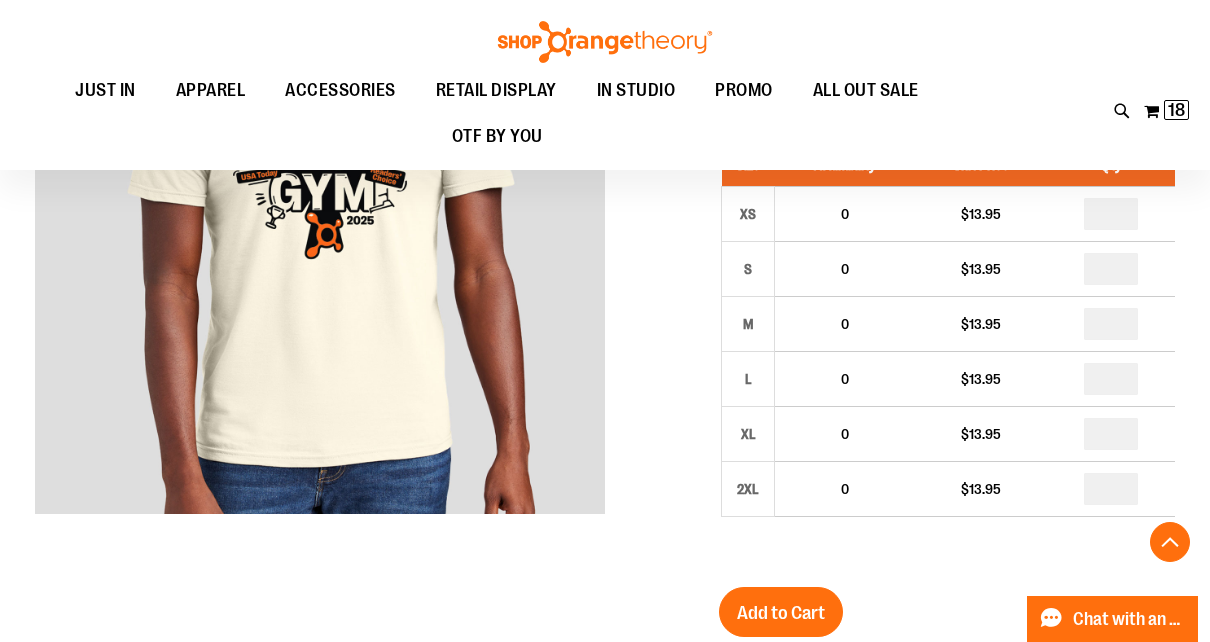 click on "Unisex Best Gym Celebration Tee
$13.95
Backordered
Only  %1  left
SKU
1557794
Size
Availability
Unit Price
Qty
XS
0
$13.95
* S" at bounding box center (947, 613) 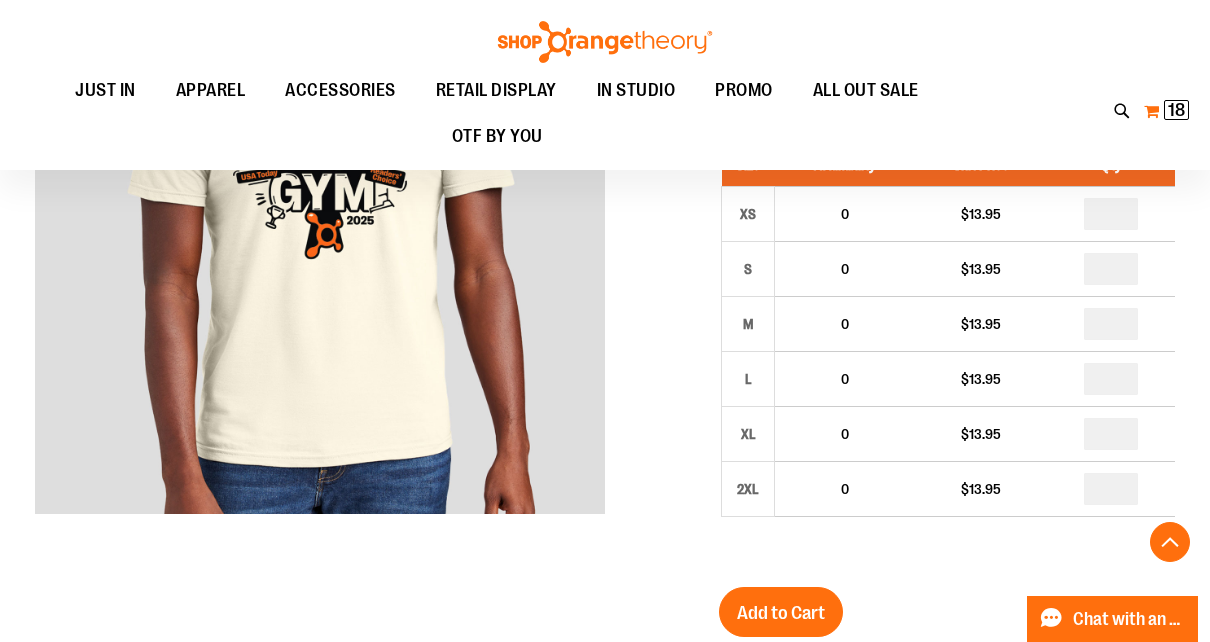 click on "18" at bounding box center [1176, 110] 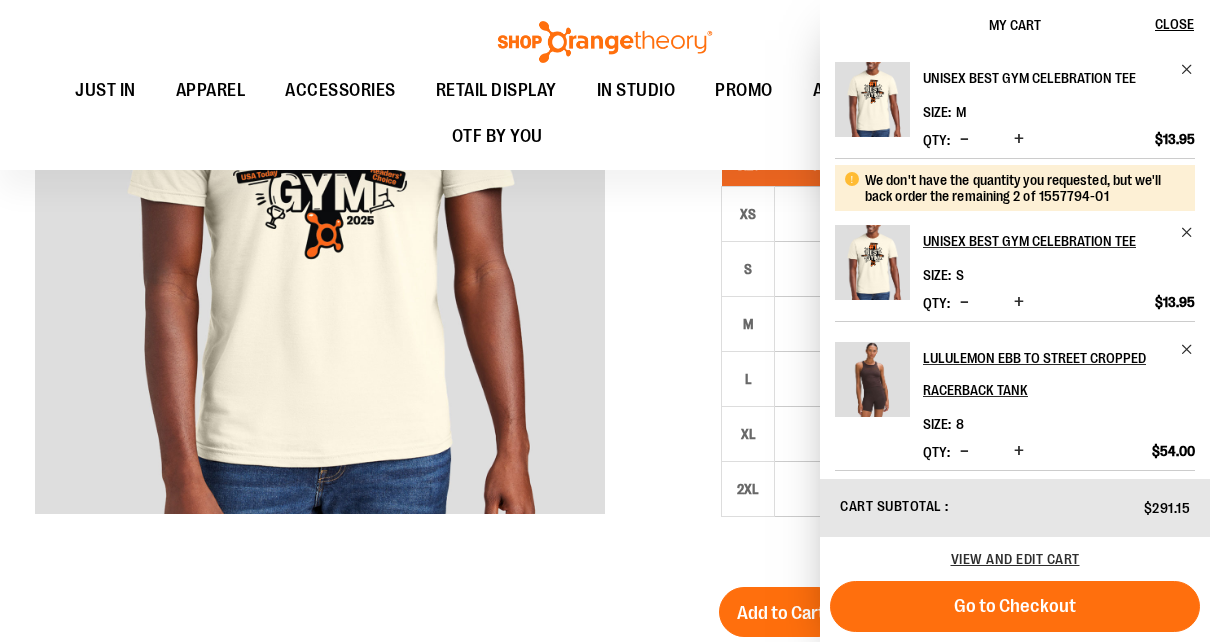scroll, scrollTop: 315, scrollLeft: 0, axis: vertical 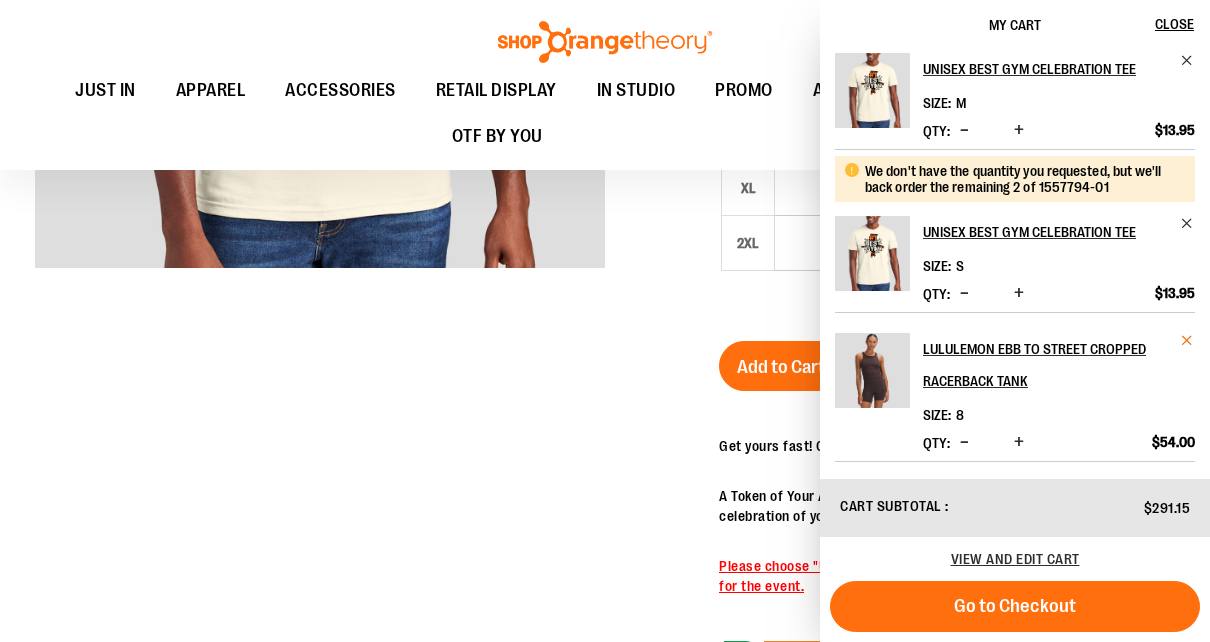 click at bounding box center (1187, 340) 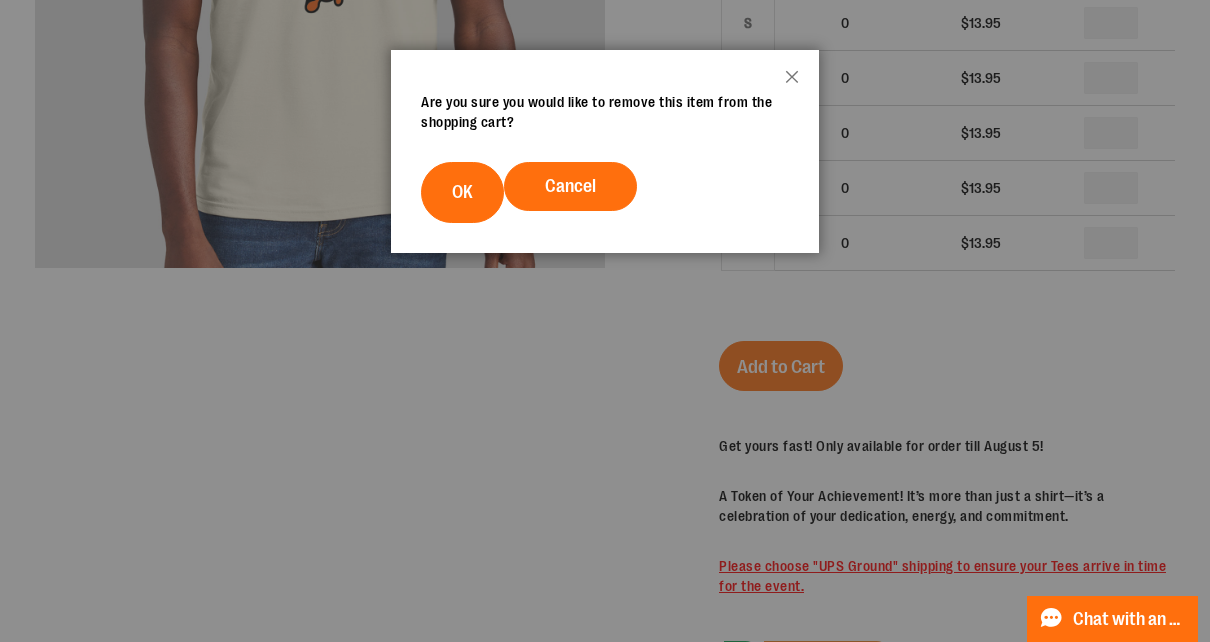 scroll, scrollTop: 0, scrollLeft: 0, axis: both 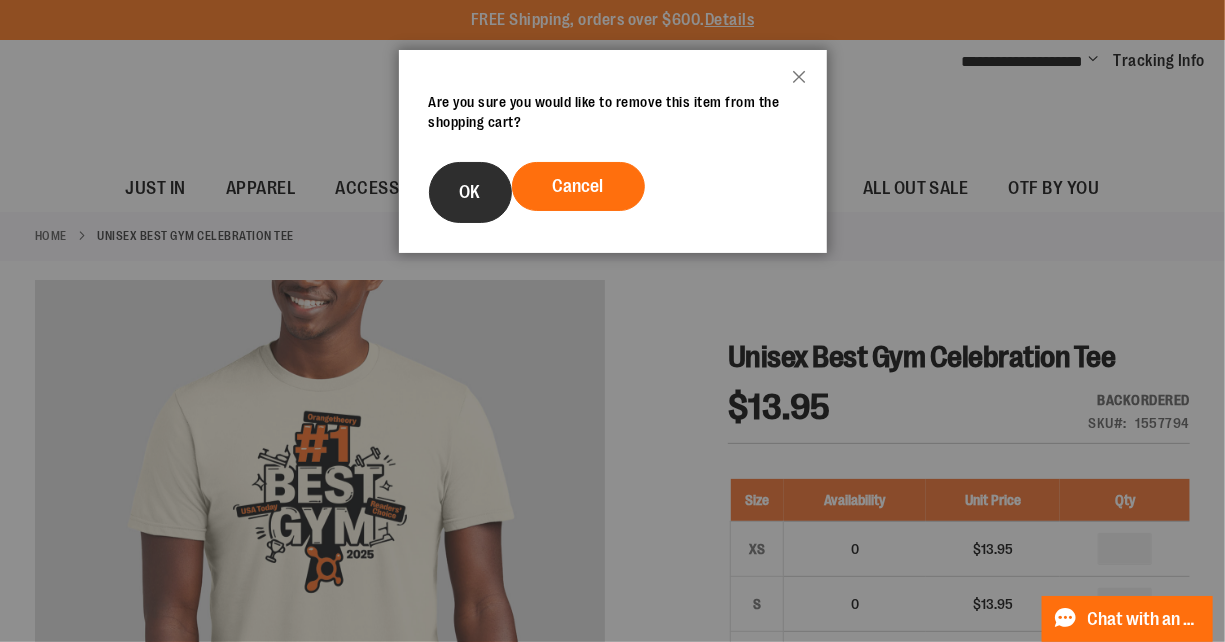 click on "OK" at bounding box center [470, 192] 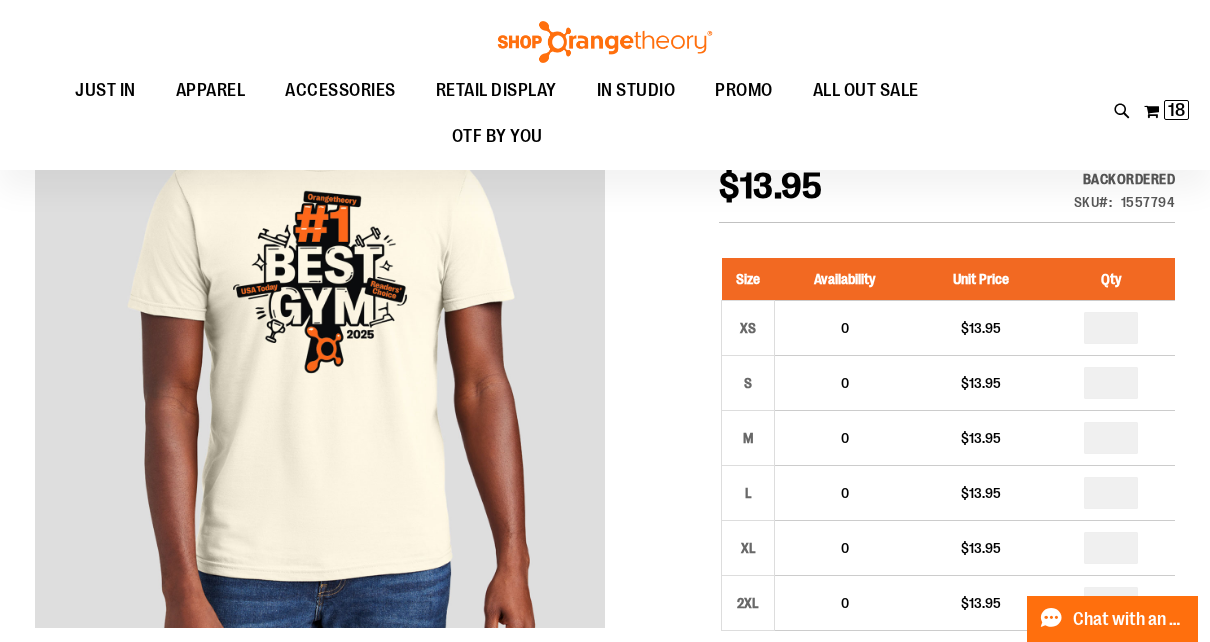 scroll, scrollTop: 212, scrollLeft: 0, axis: vertical 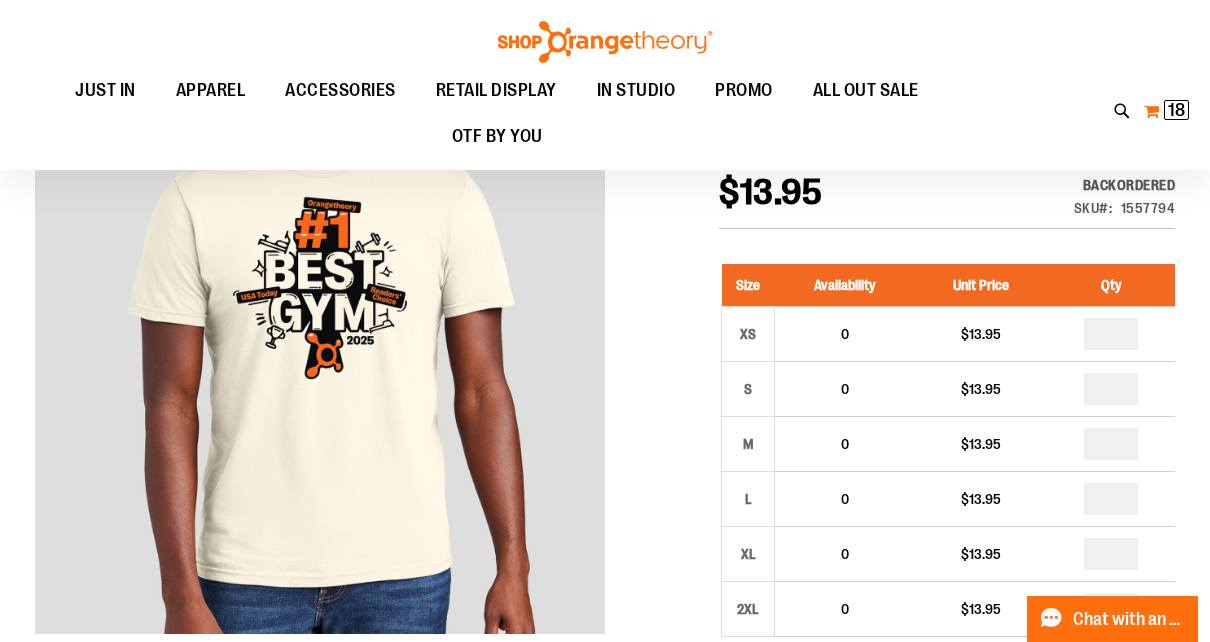 click on "18" at bounding box center (1176, 110) 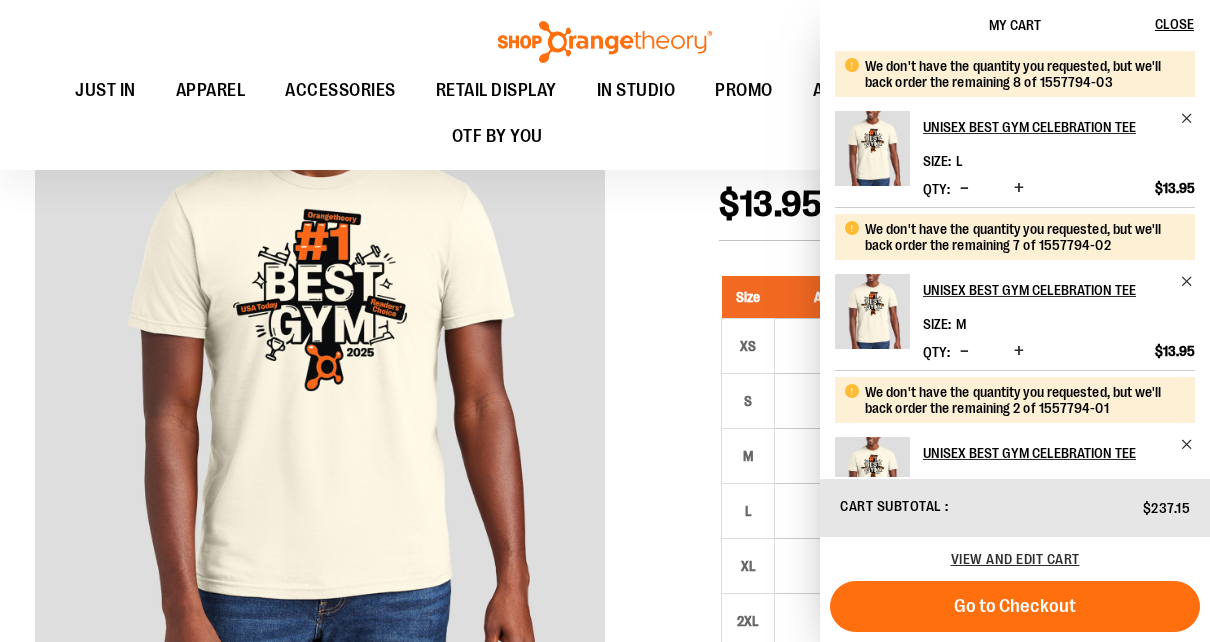 scroll, scrollTop: 200, scrollLeft: 0, axis: vertical 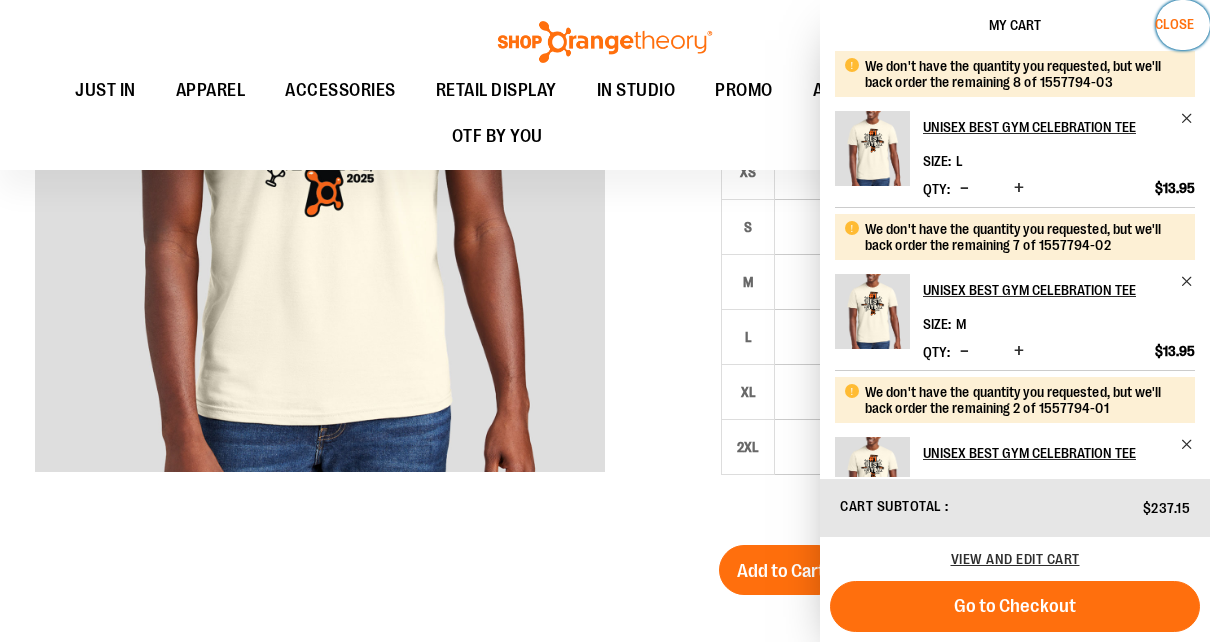 click on "Close" at bounding box center (1174, 24) 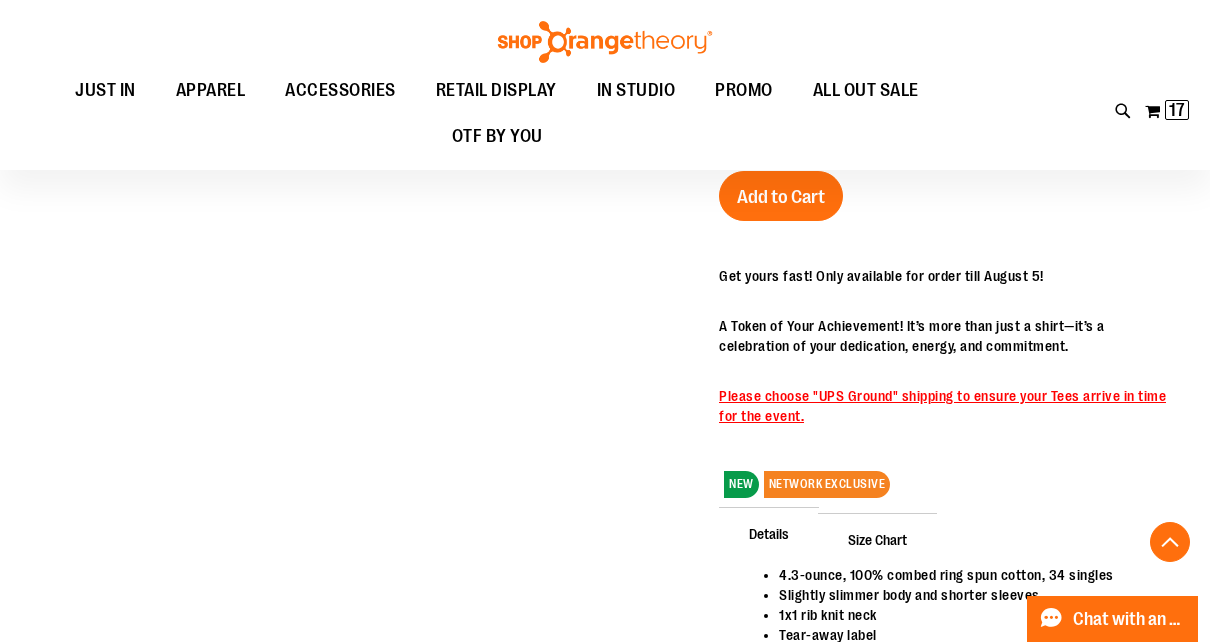 scroll, scrollTop: 739, scrollLeft: 0, axis: vertical 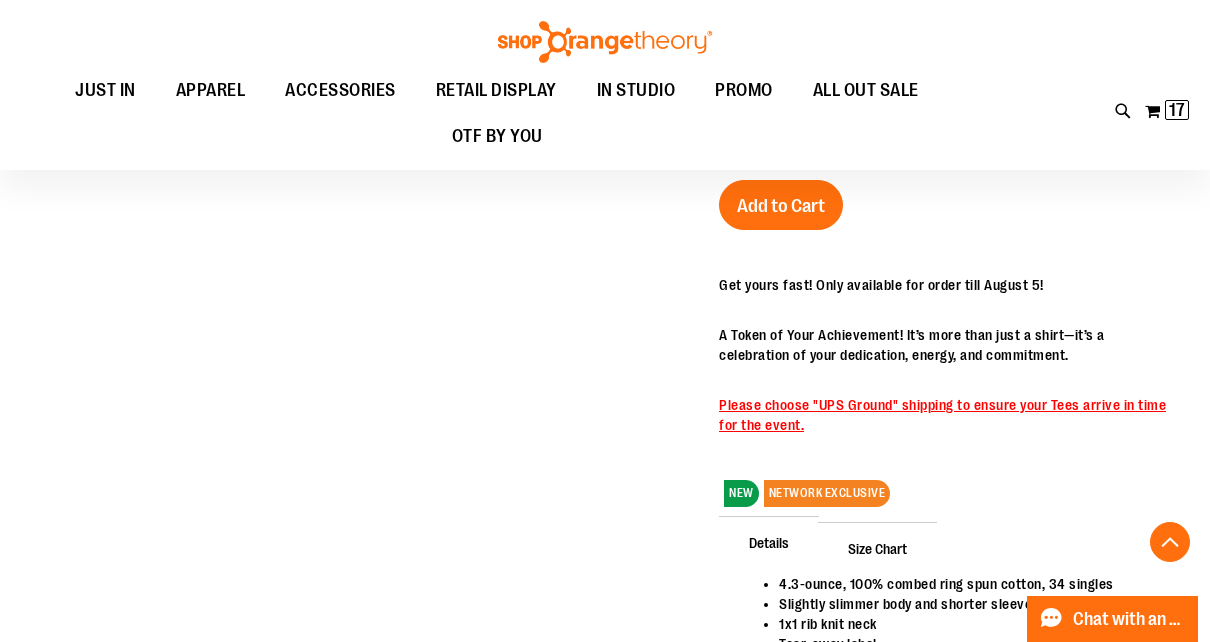 click on "NETWORK EXCLUSIVE" at bounding box center [827, 493] 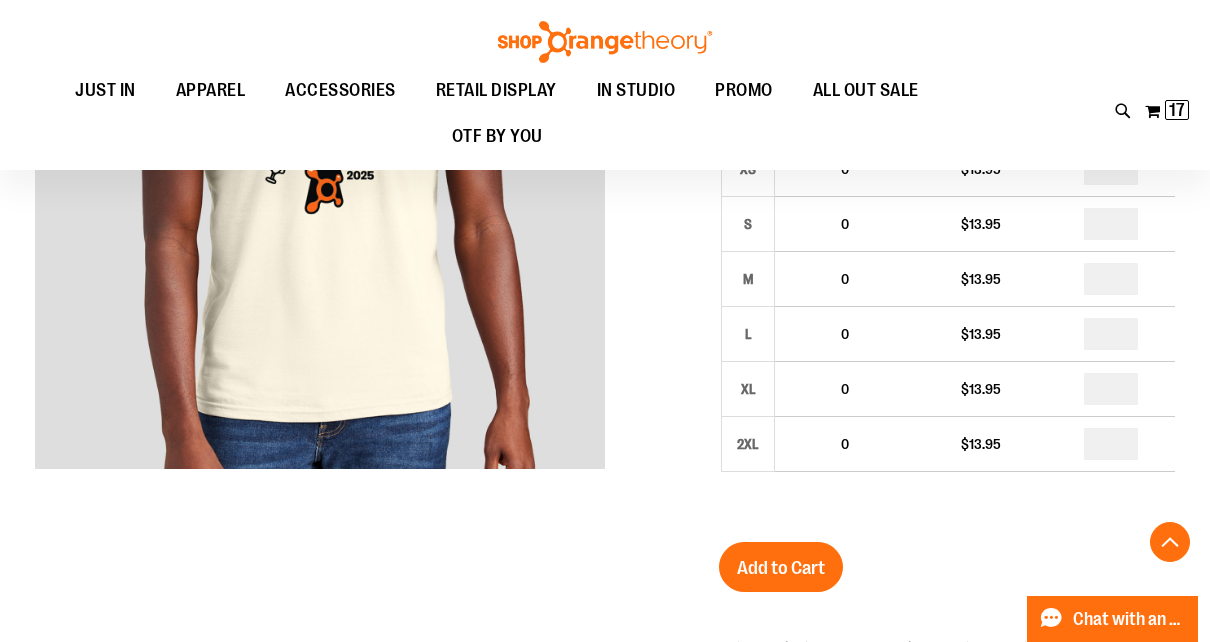 scroll, scrollTop: 280, scrollLeft: 0, axis: vertical 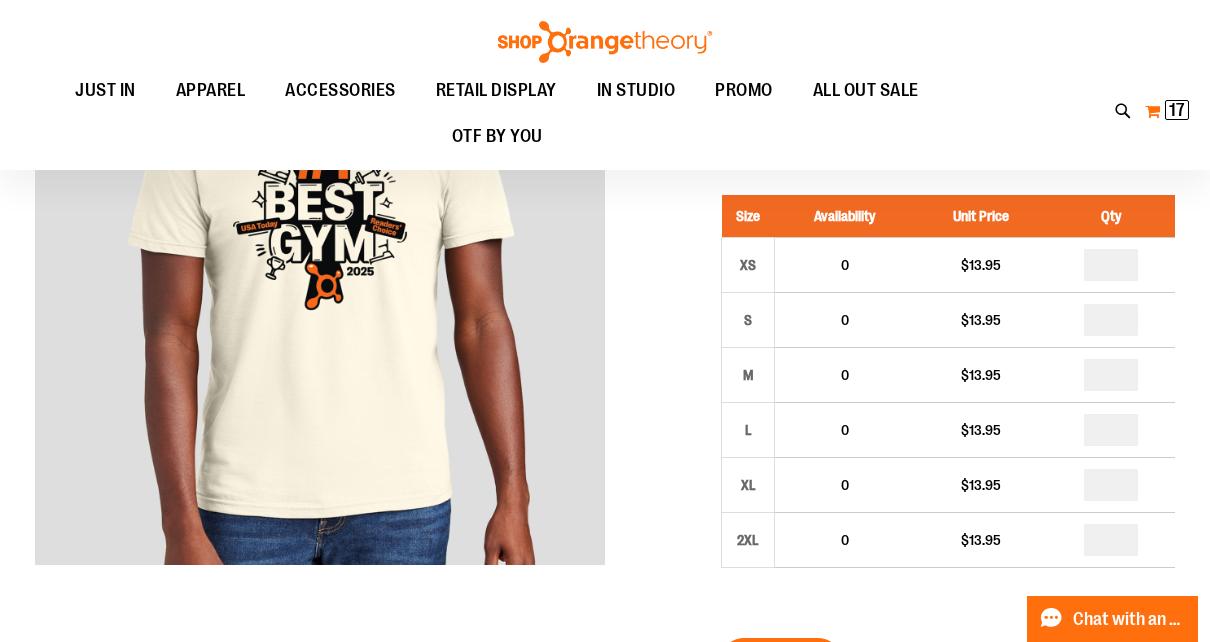 click on "17" at bounding box center (1177, 110) 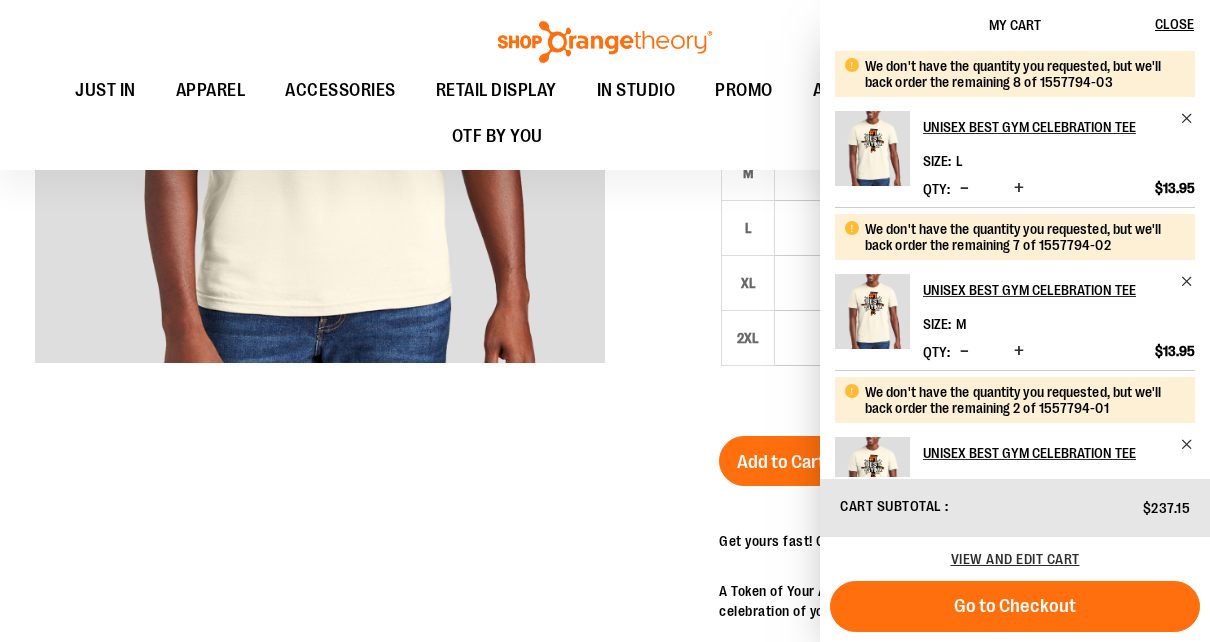 scroll, scrollTop: 453, scrollLeft: 0, axis: vertical 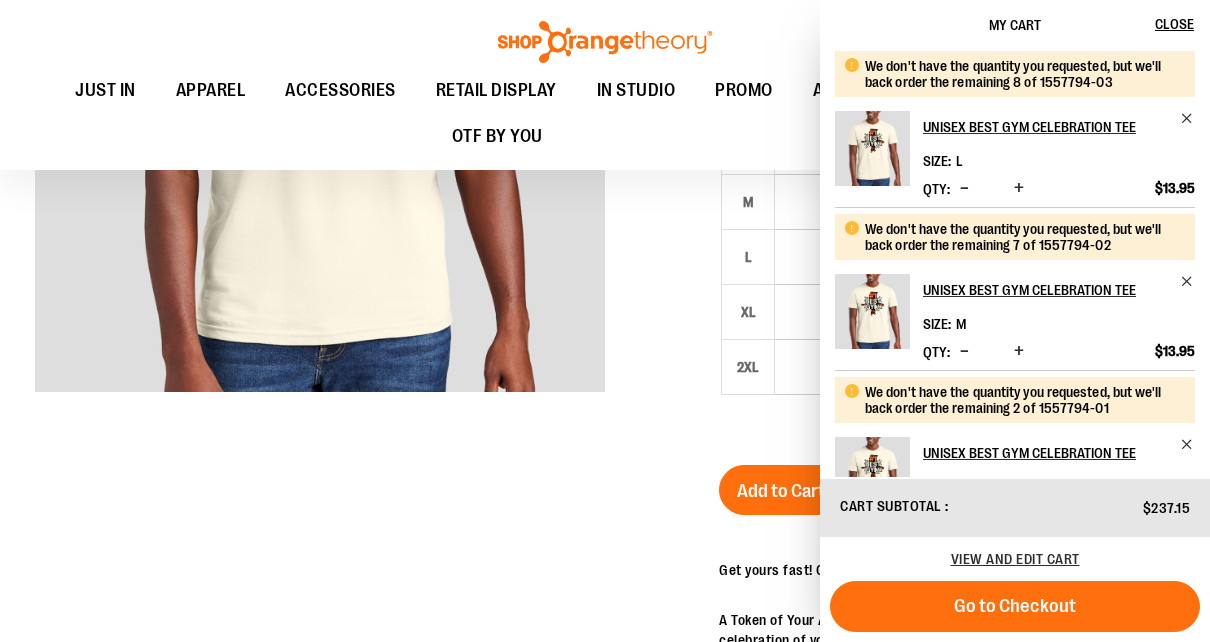 click at bounding box center [1019, 188] 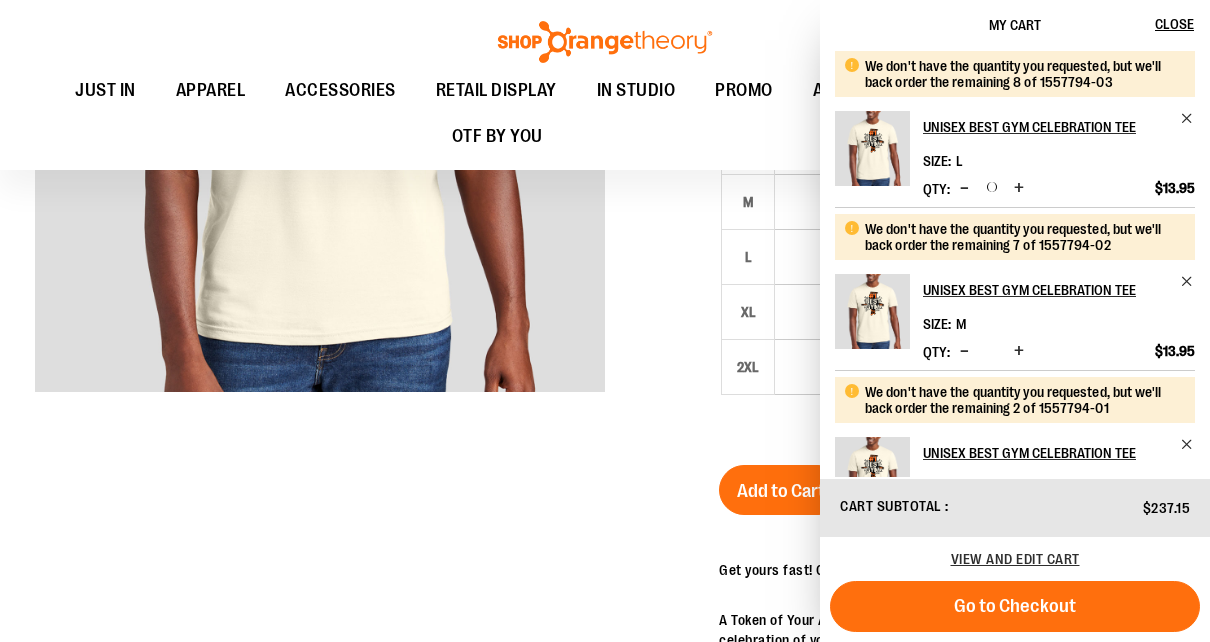 click at bounding box center [1019, 188] 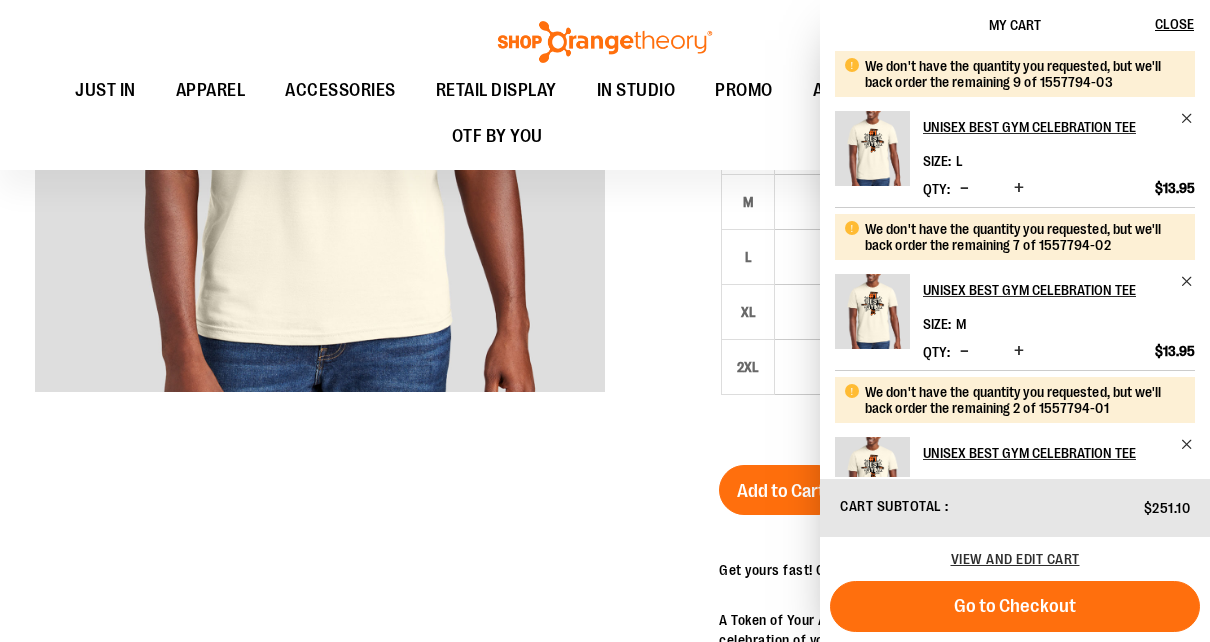 click at bounding box center [605, 462] 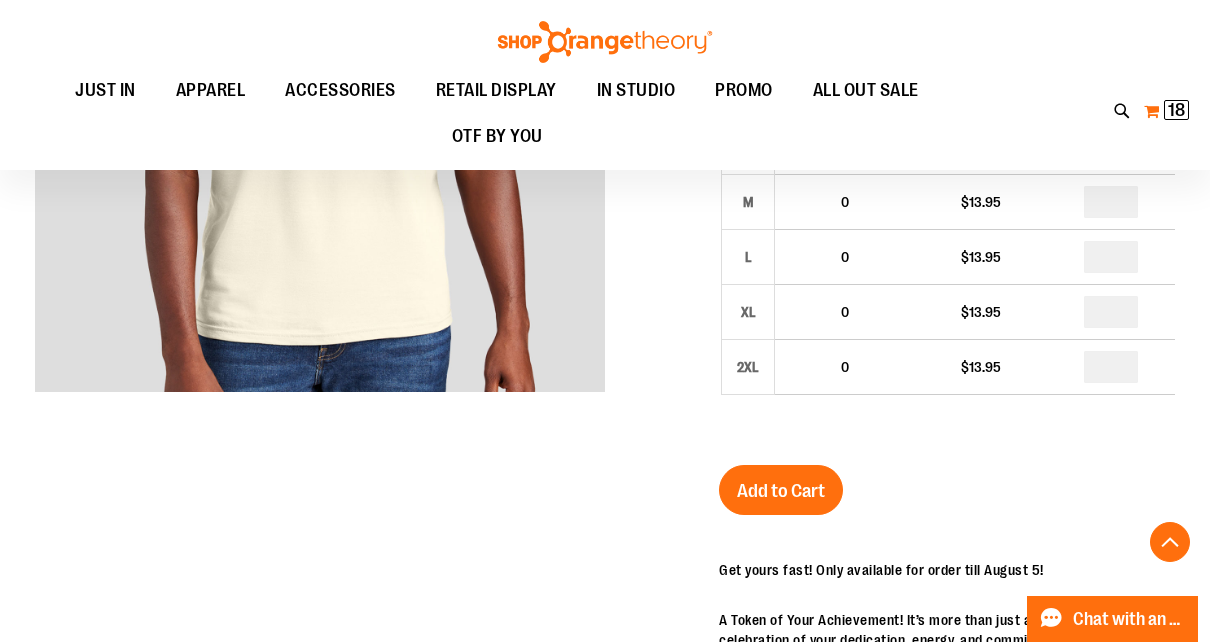click on "18" at bounding box center (1176, 110) 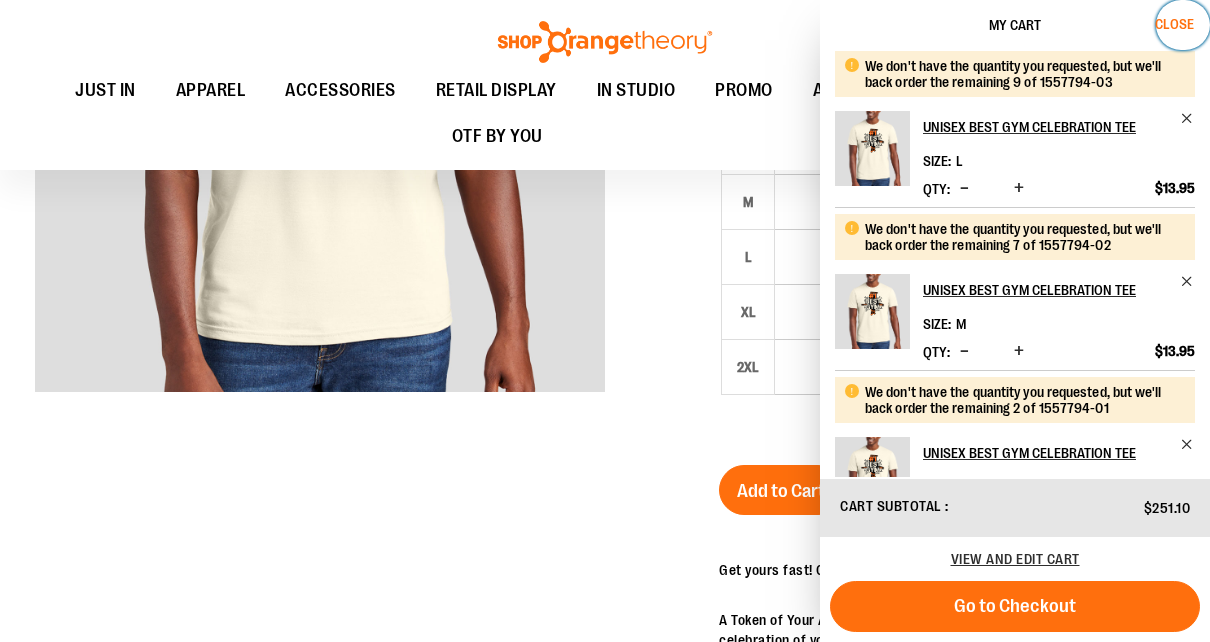 click on "Close" at bounding box center [1174, 24] 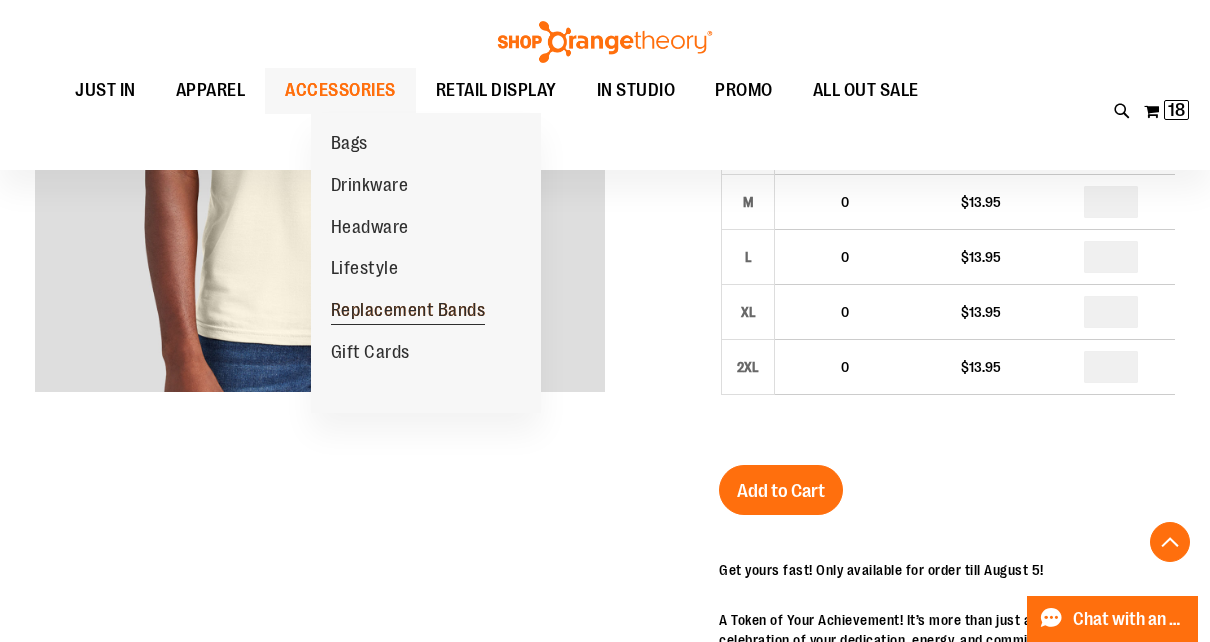 click on "Replacement Bands" at bounding box center (408, 312) 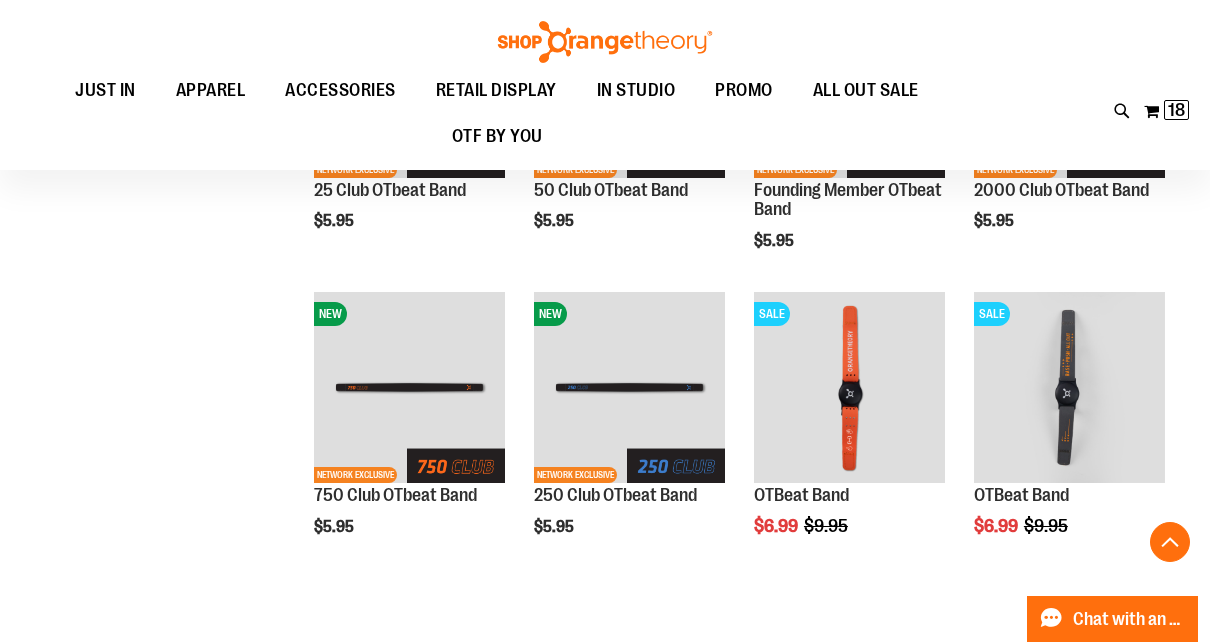 scroll, scrollTop: 399, scrollLeft: 0, axis: vertical 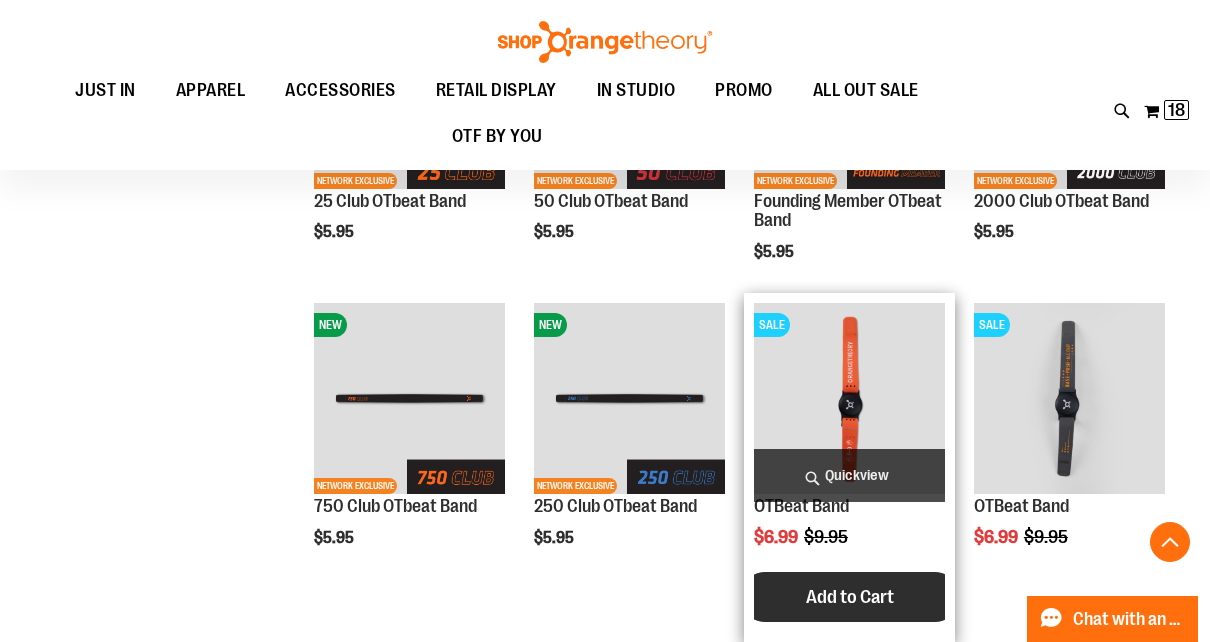 click on "Add to Cart" at bounding box center [850, 597] 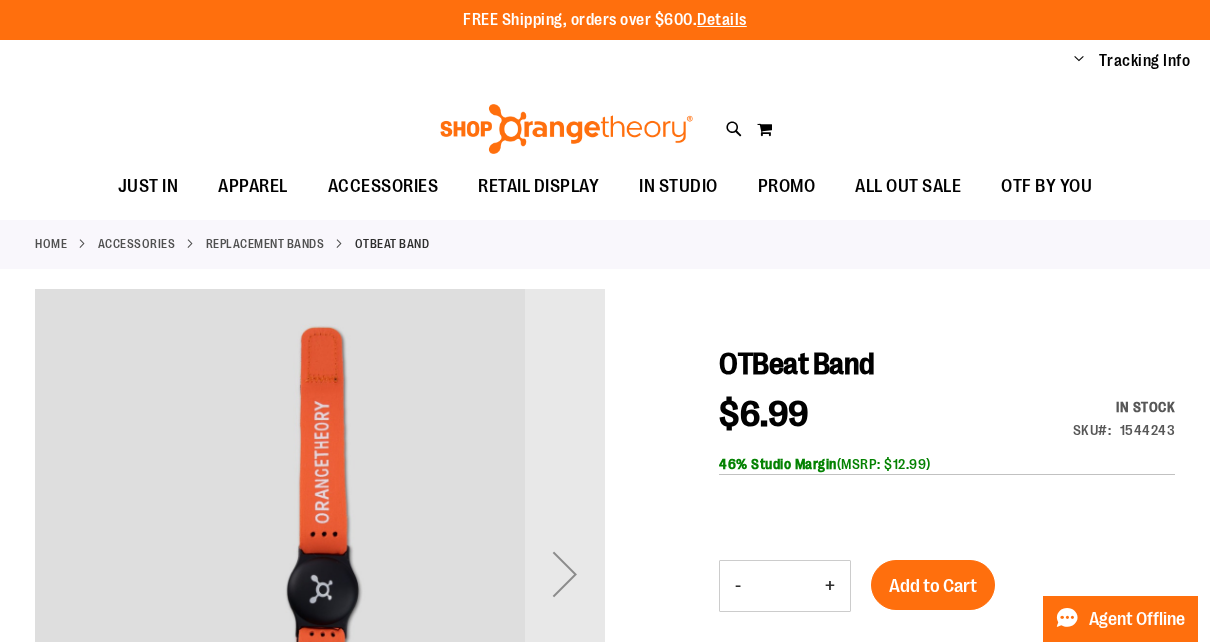 scroll, scrollTop: 0, scrollLeft: 0, axis: both 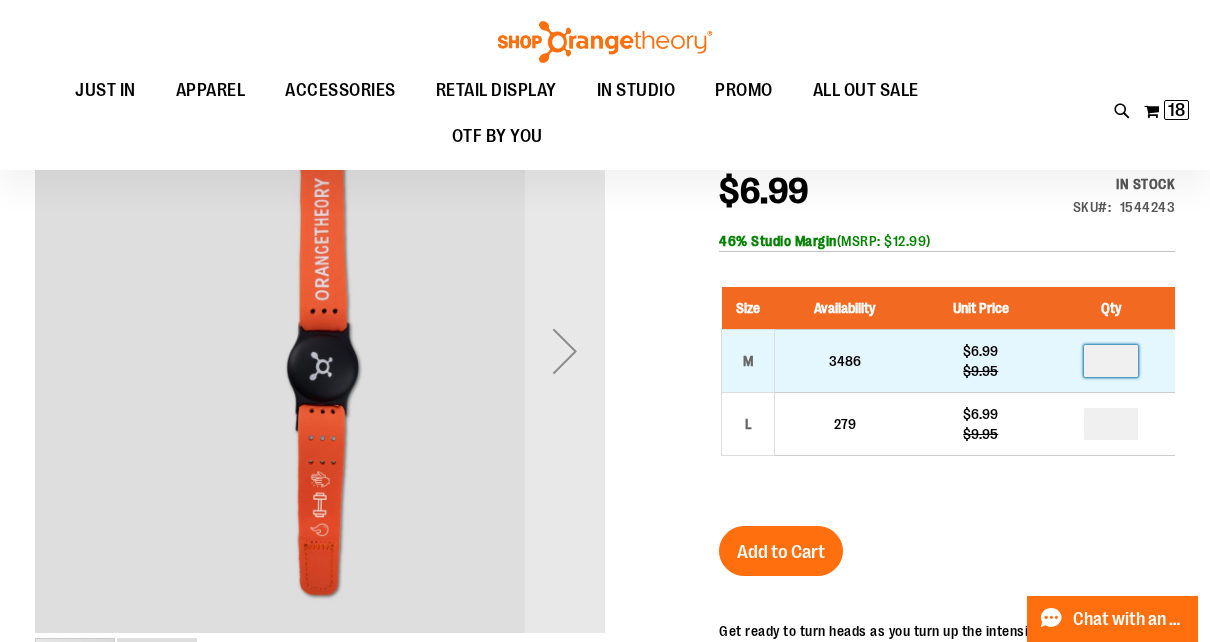 click at bounding box center [1111, 361] 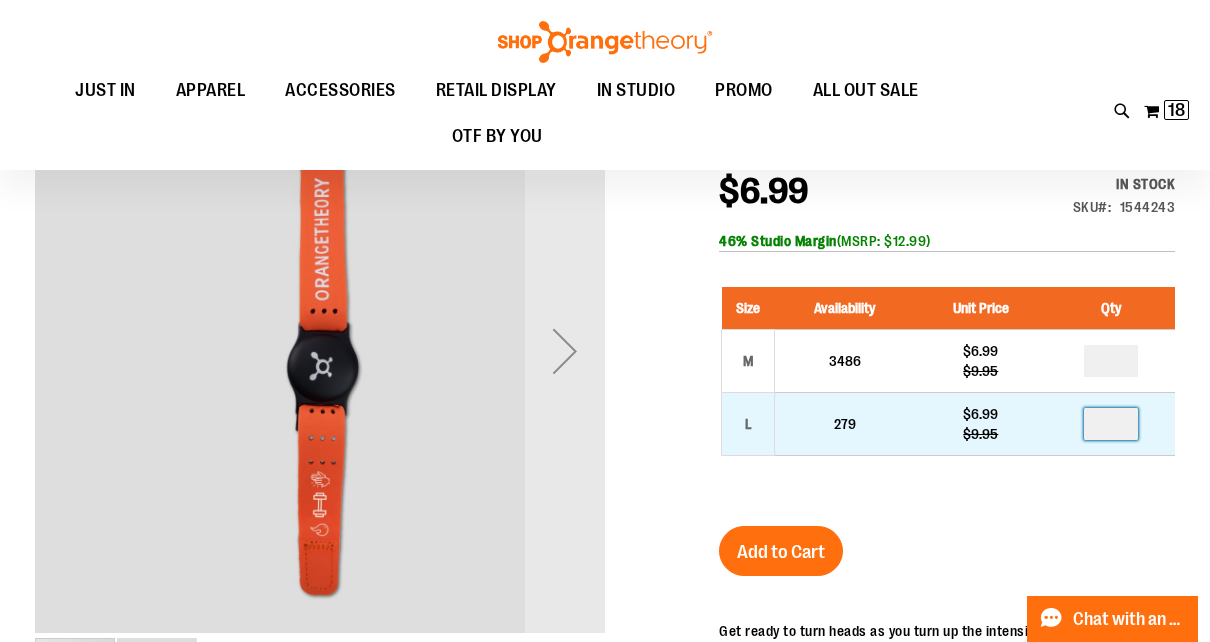 click at bounding box center [1111, 424] 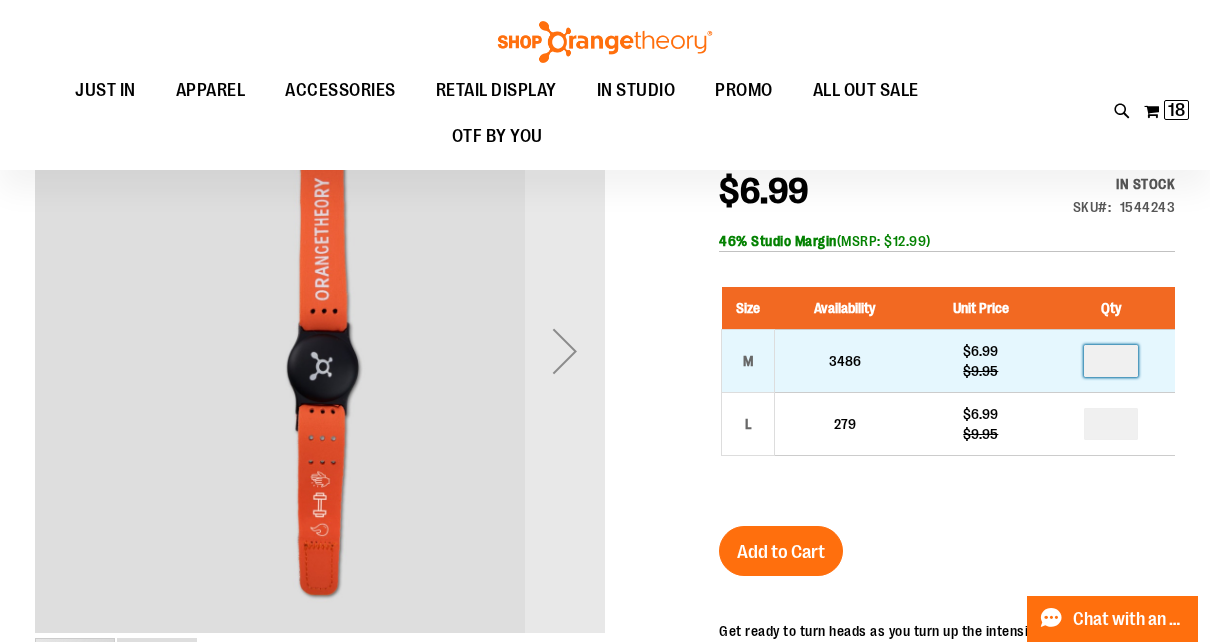 type on "*" 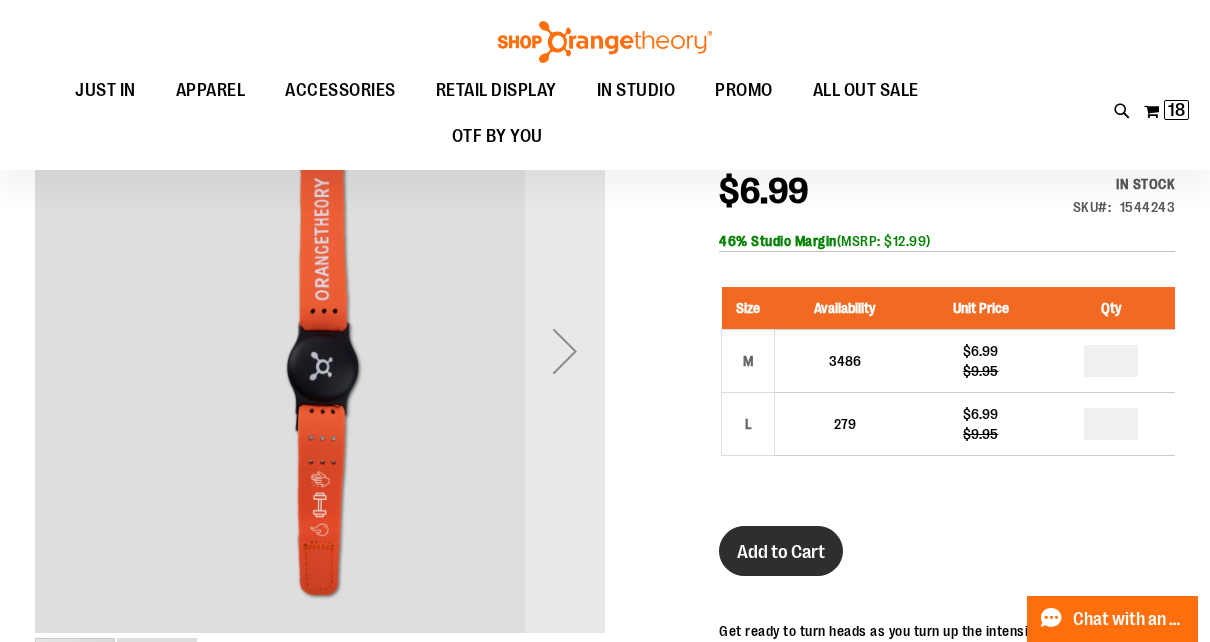 click on "Add to Cart" at bounding box center (781, 552) 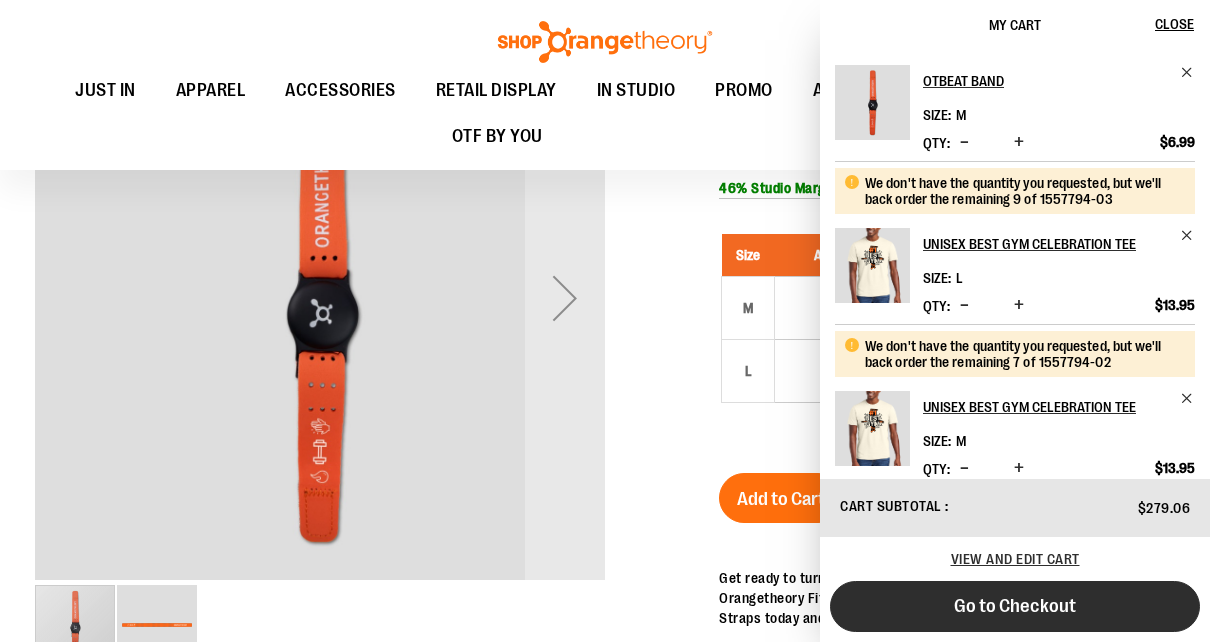 click on "Go to Checkout" at bounding box center [1015, 606] 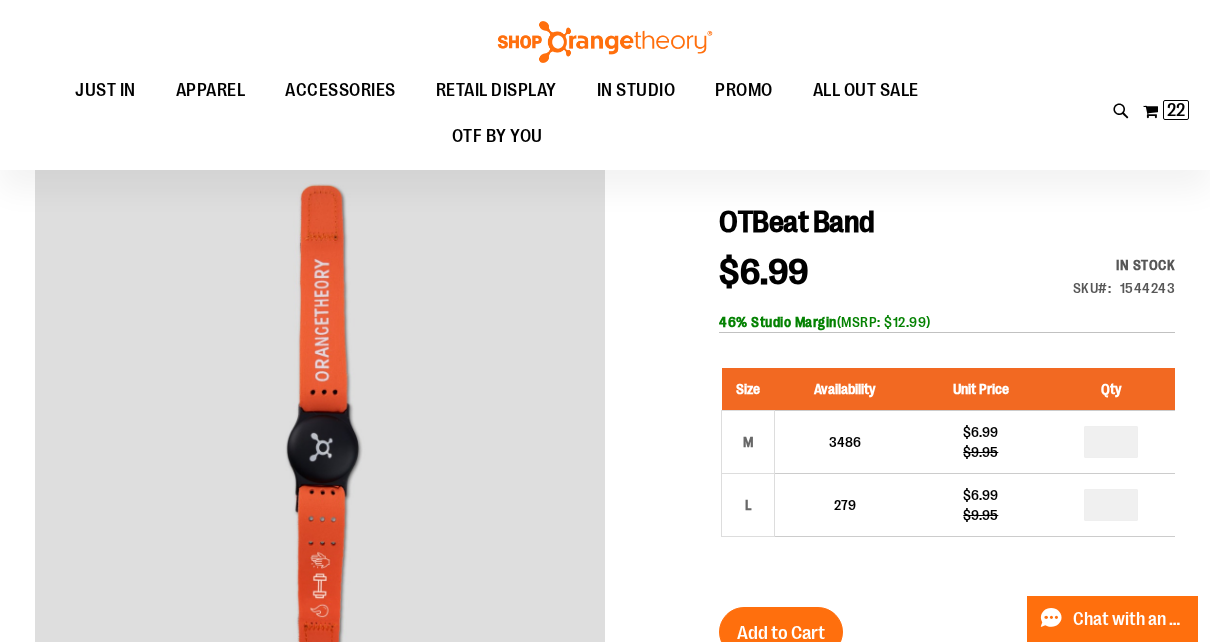 scroll, scrollTop: 14, scrollLeft: 0, axis: vertical 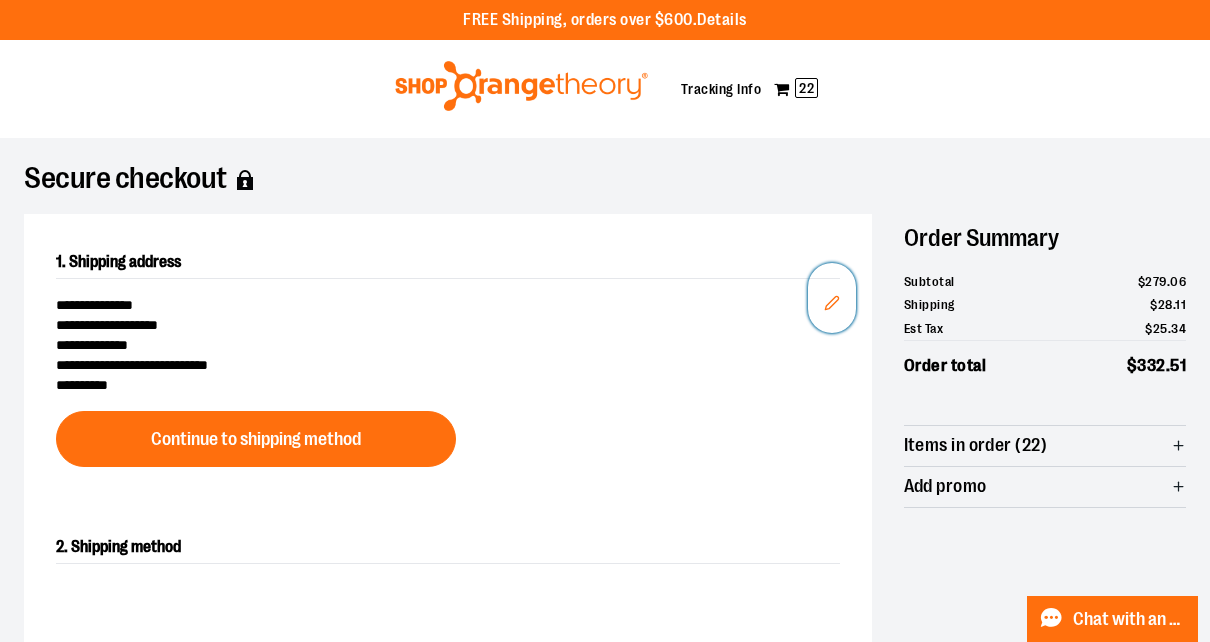 click 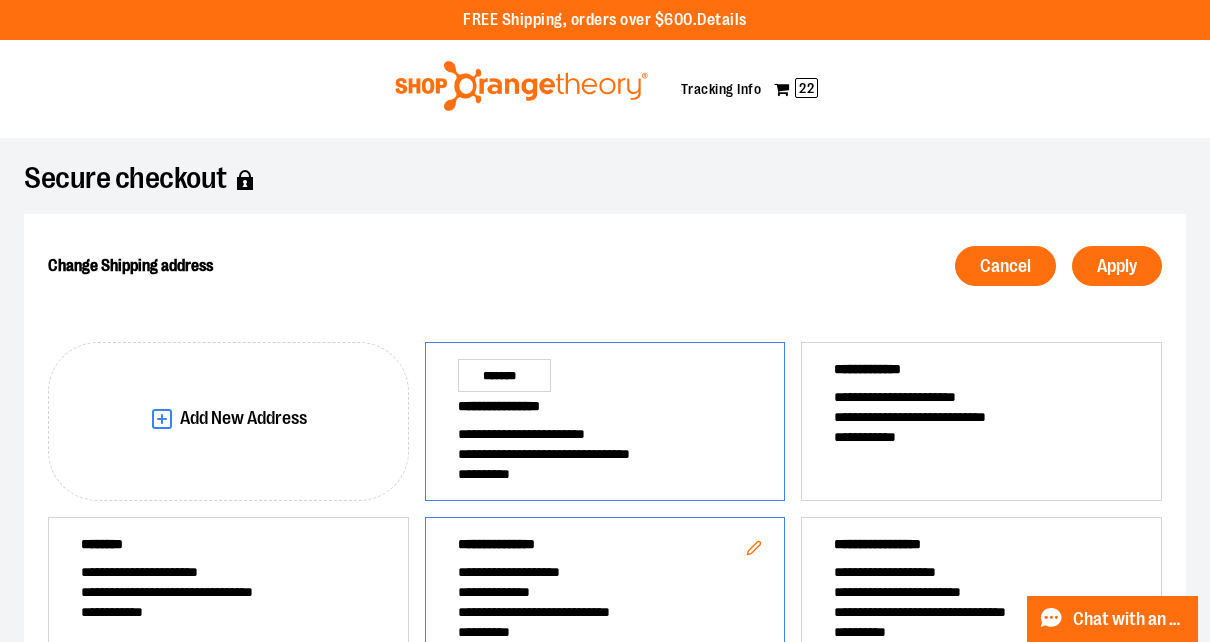 click on "**********" at bounding box center (605, 434) 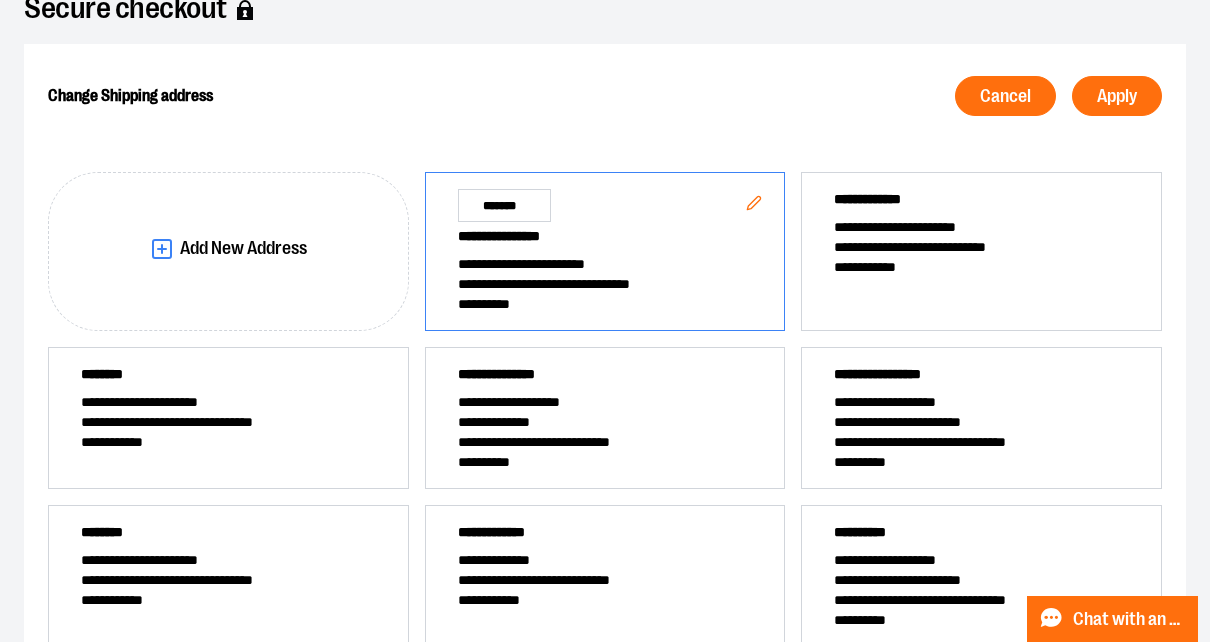 scroll, scrollTop: 190, scrollLeft: 0, axis: vertical 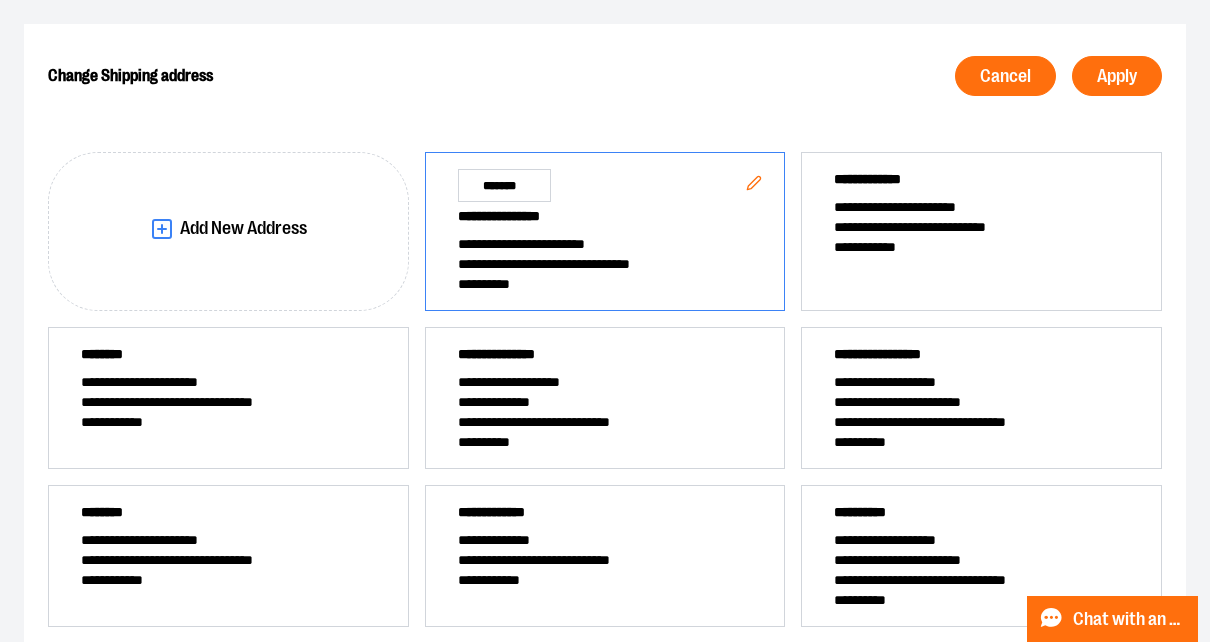 click on "**********" at bounding box center (605, 220) 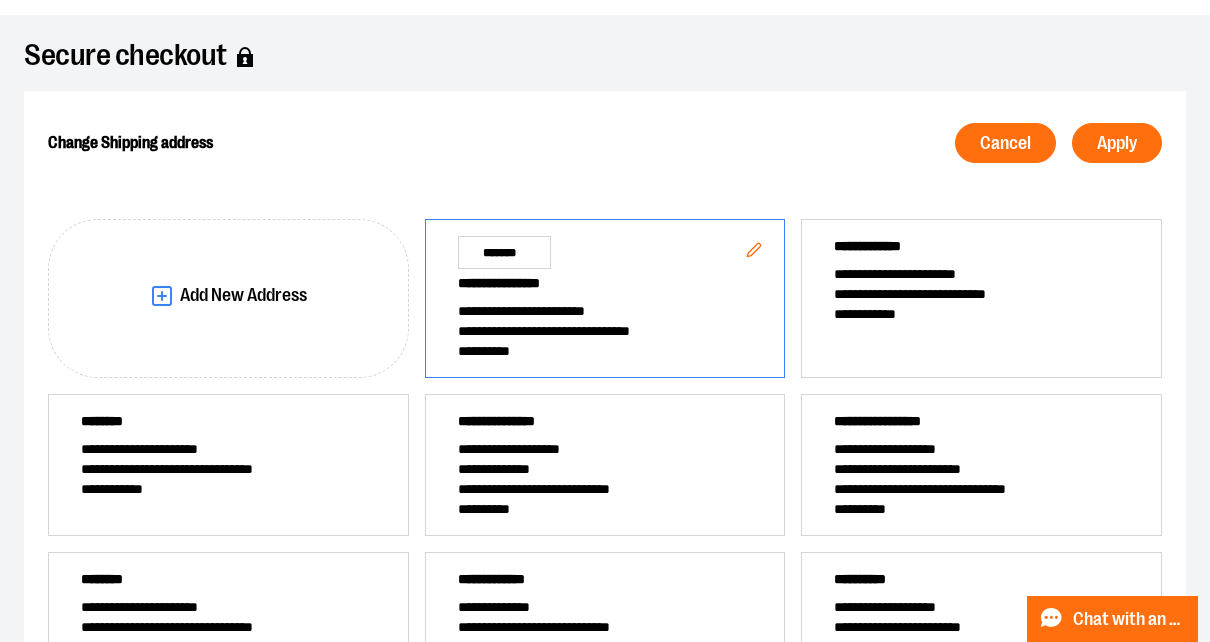 scroll, scrollTop: 40, scrollLeft: 0, axis: vertical 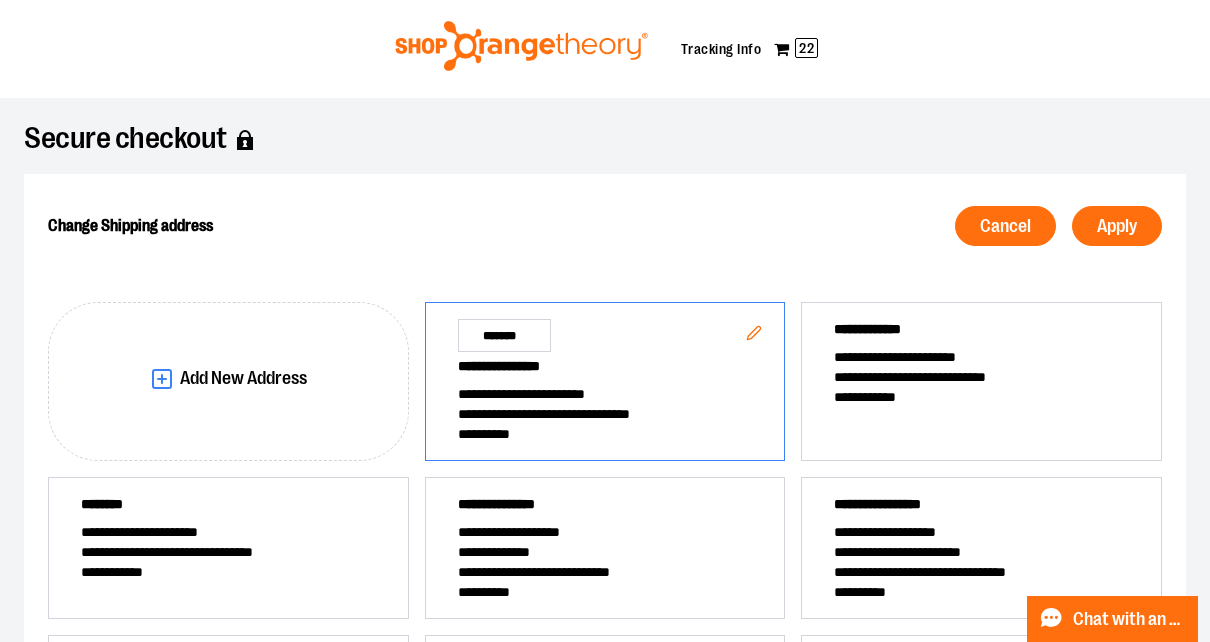 click on "Apply" at bounding box center [1117, 226] 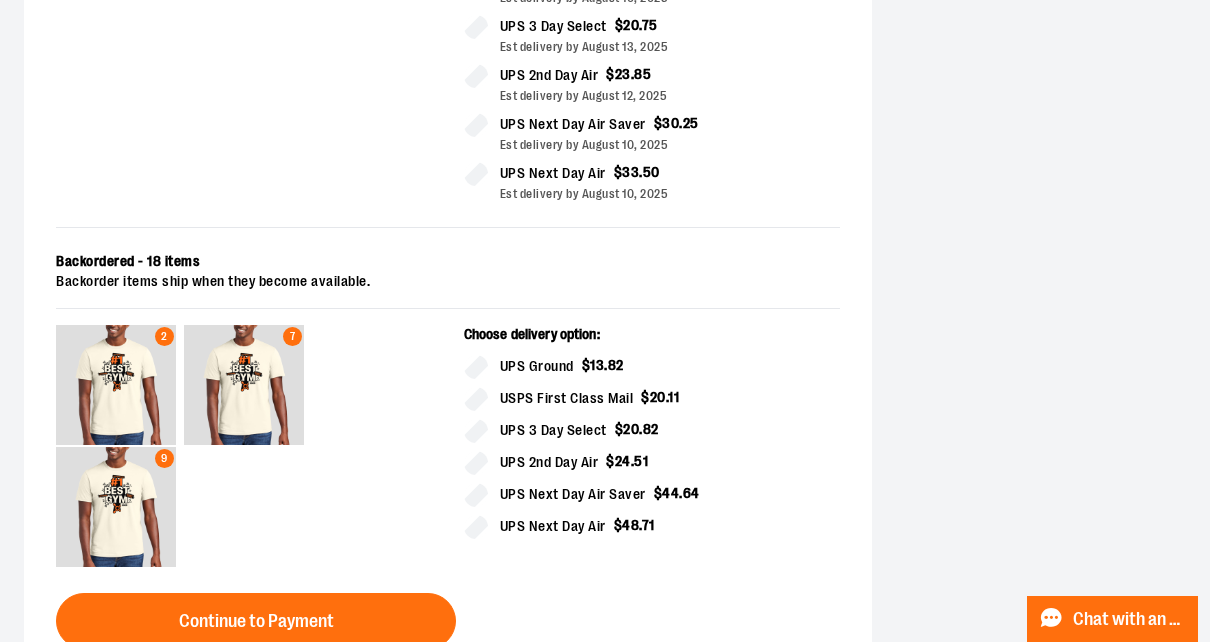 scroll, scrollTop: 842, scrollLeft: 0, axis: vertical 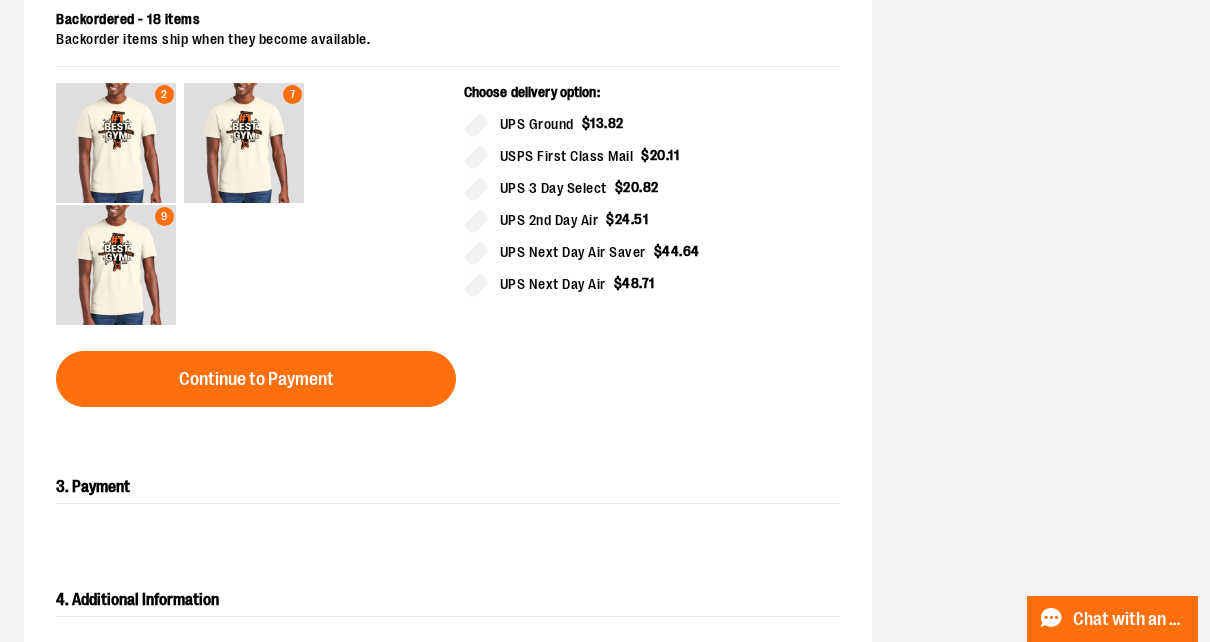 click on "Continue to Payment" at bounding box center (256, 379) 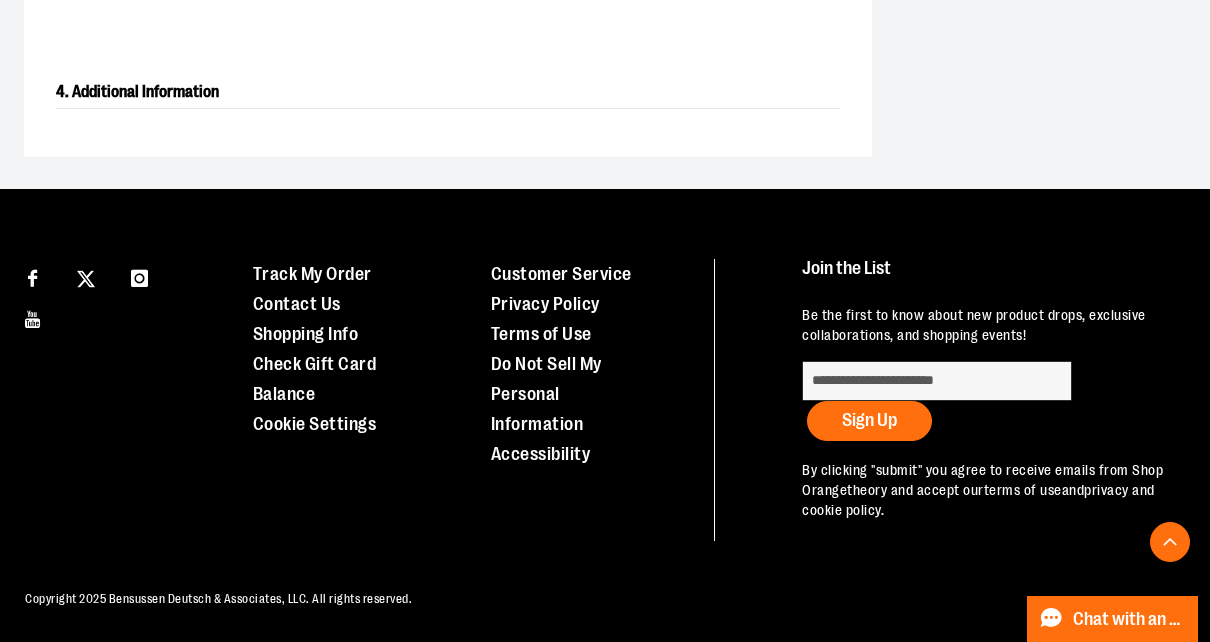 scroll, scrollTop: 920, scrollLeft: 0, axis: vertical 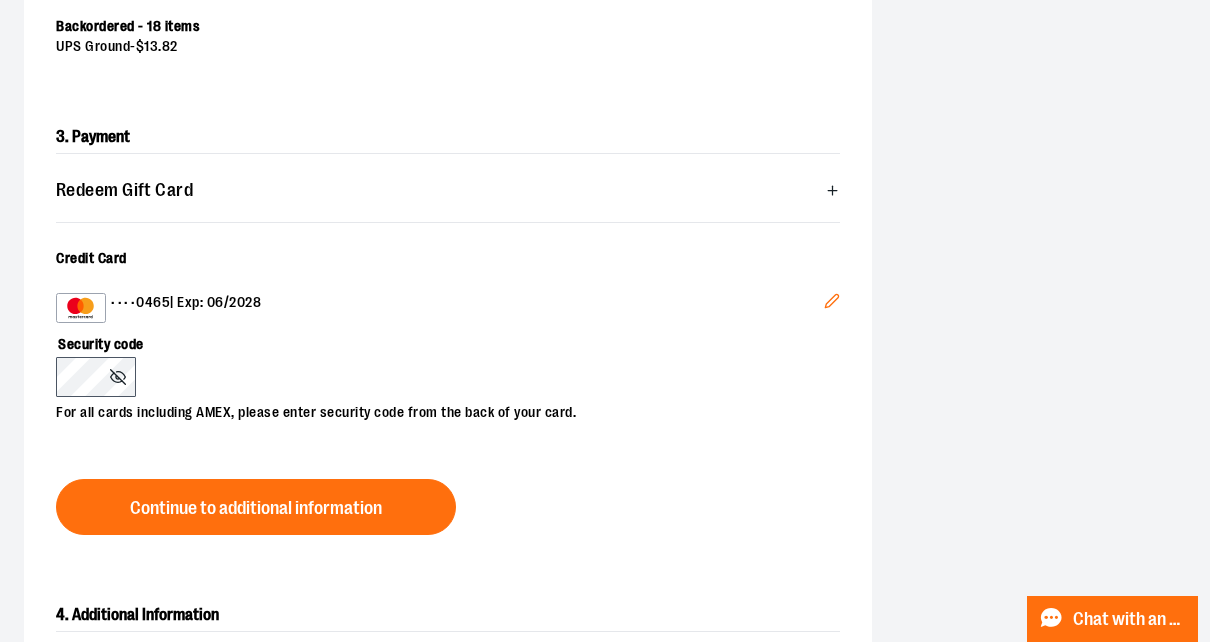 click on "Continue to additional information" at bounding box center [256, 507] 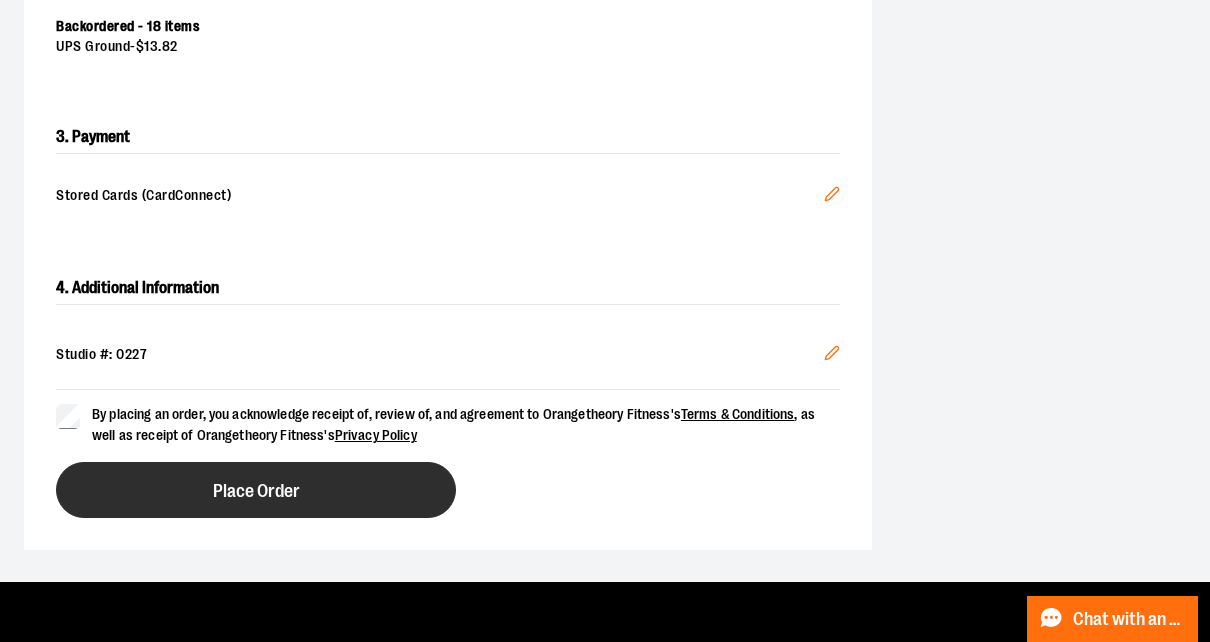 click on "Place Order" at bounding box center (256, 490) 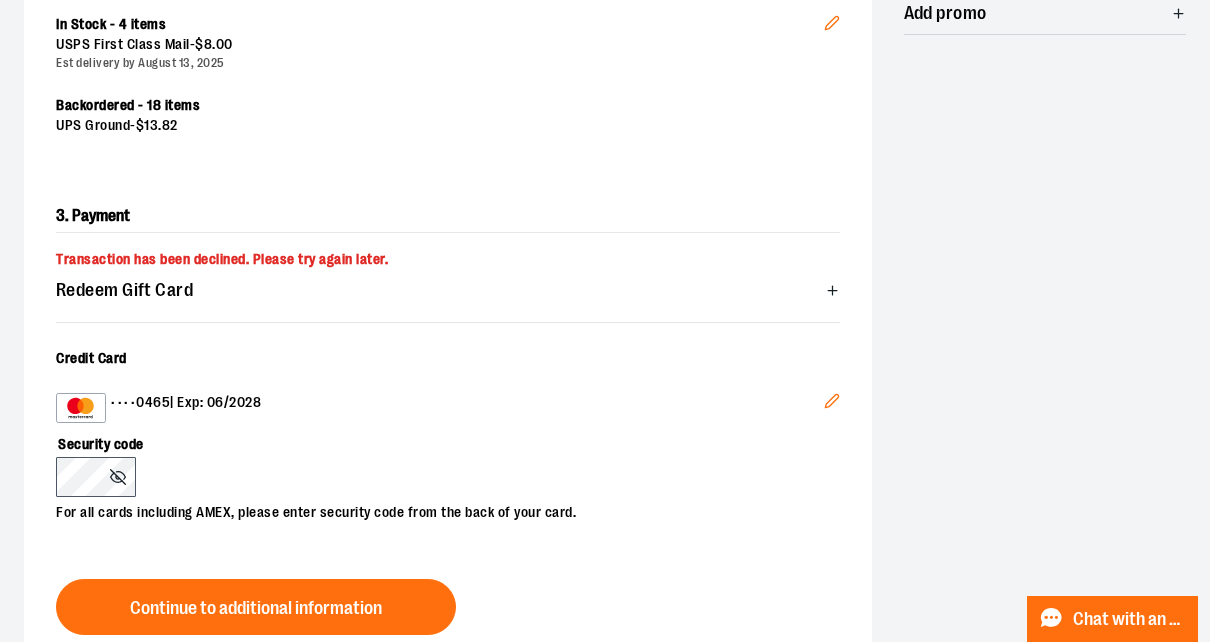 scroll, scrollTop: 468, scrollLeft: 0, axis: vertical 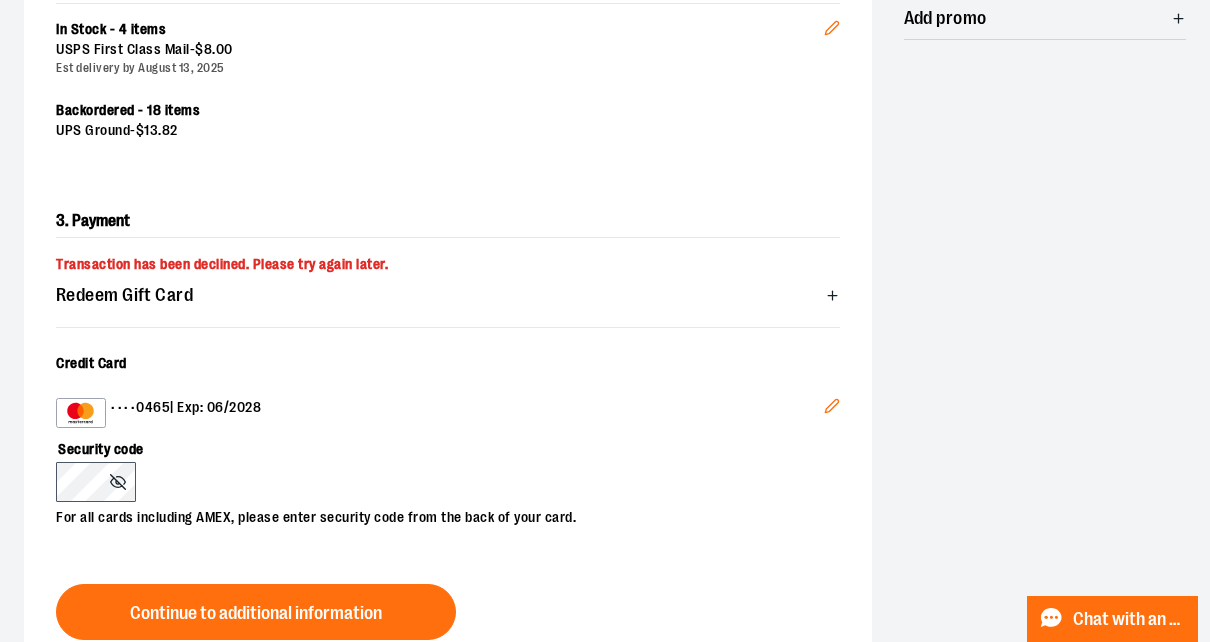 click 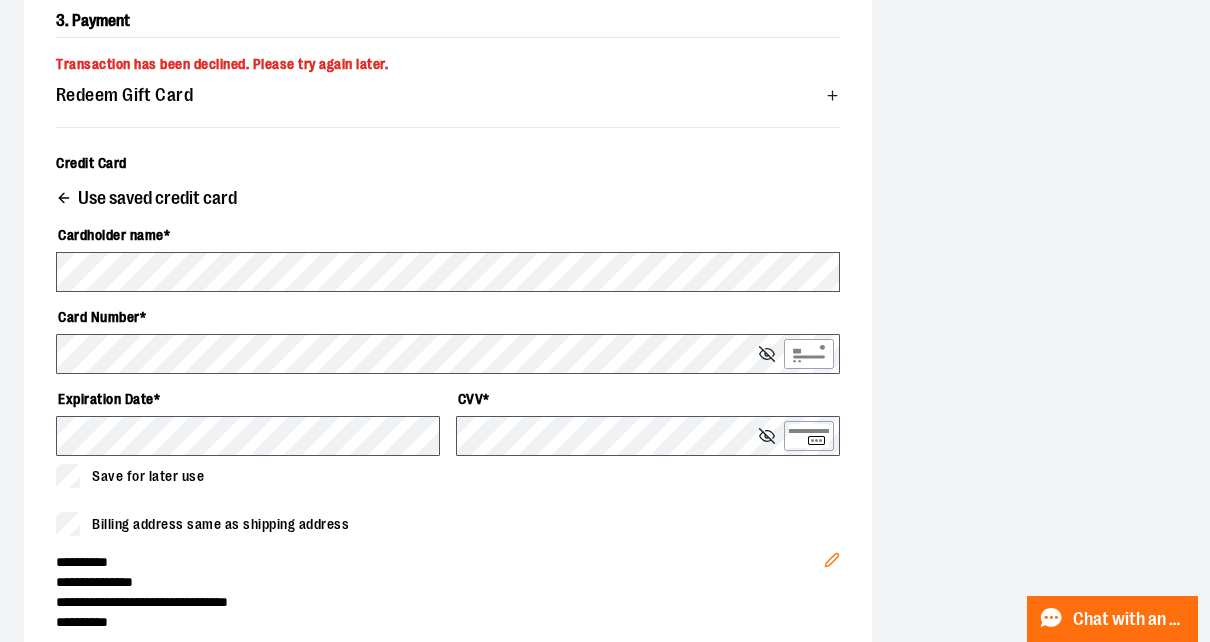 scroll, scrollTop: 666, scrollLeft: 0, axis: vertical 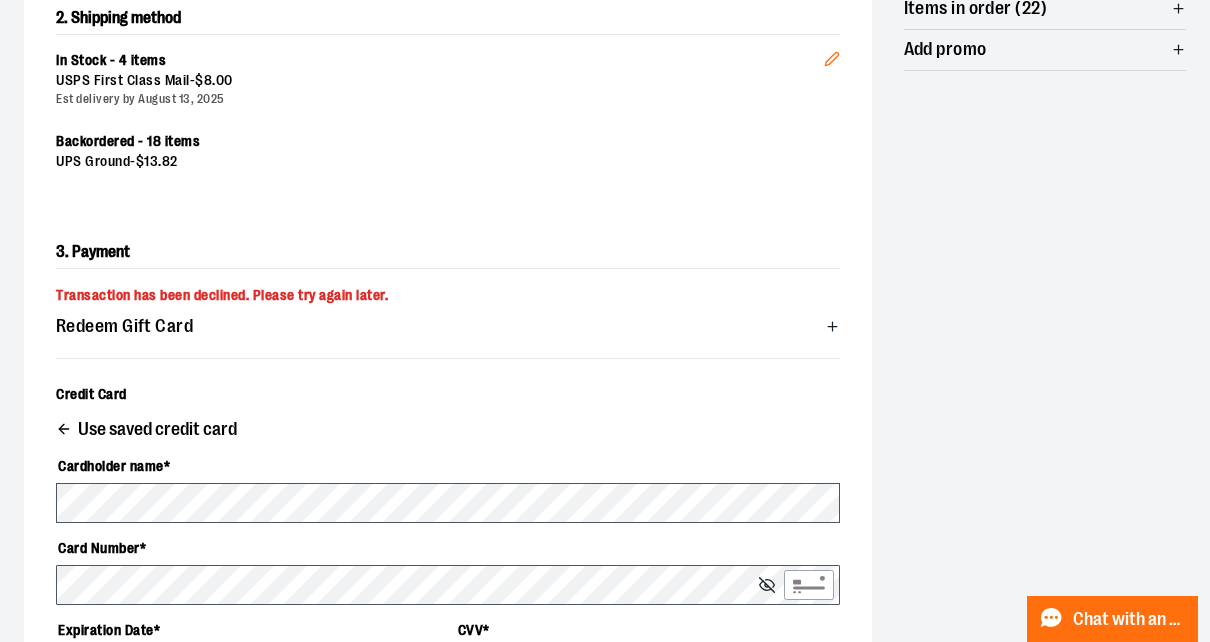 click 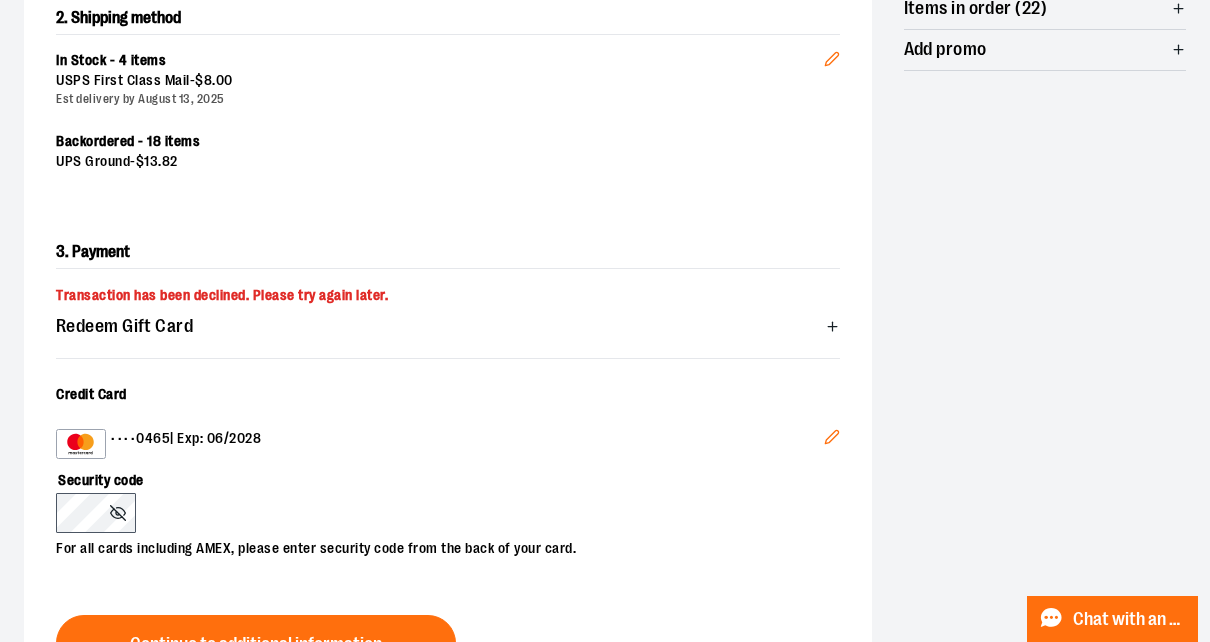 click on "Credit Card" at bounding box center (91, 394) 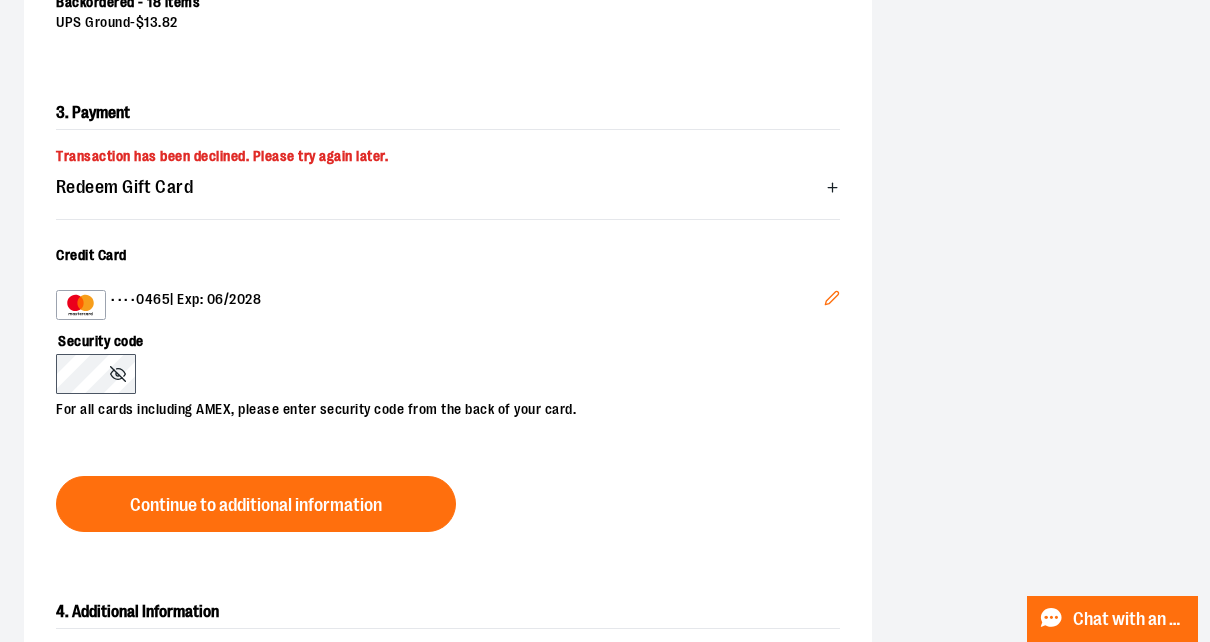 scroll, scrollTop: 582, scrollLeft: 0, axis: vertical 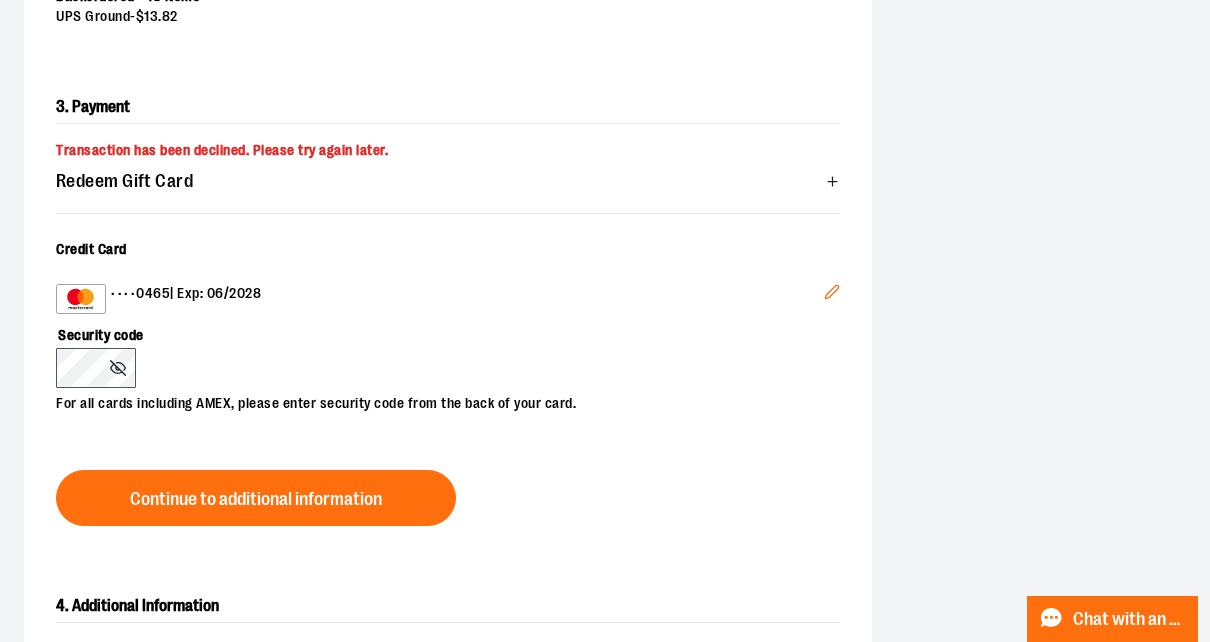 click on "Continue to additional information" at bounding box center (256, 498) 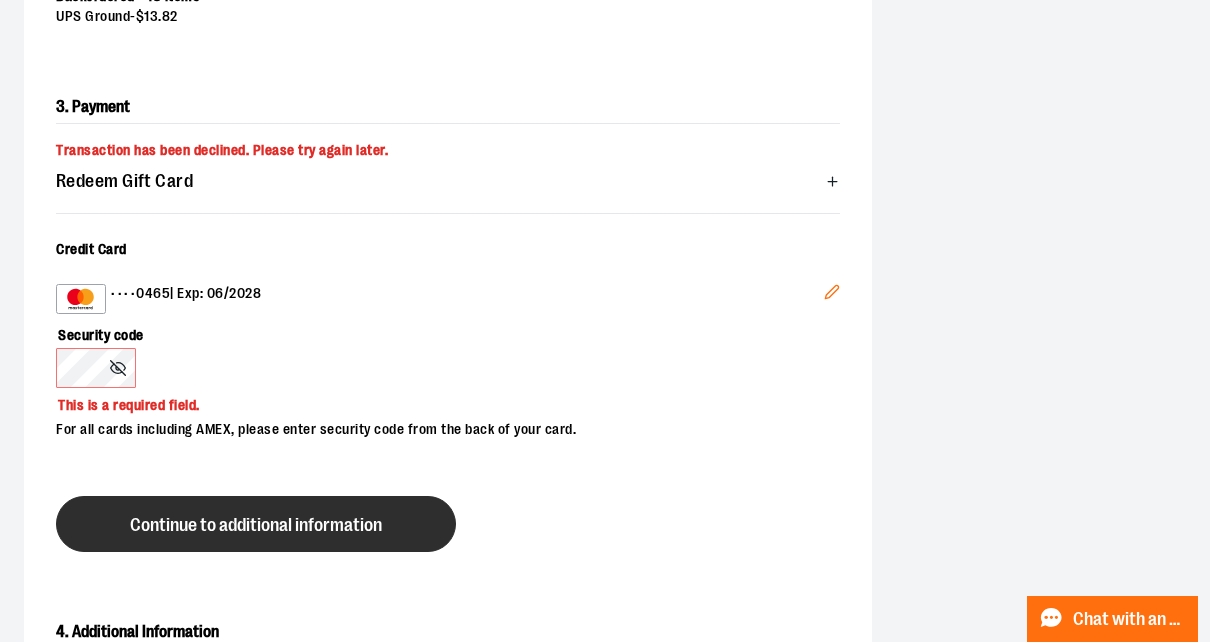 click on "Continue to additional information" at bounding box center (256, 525) 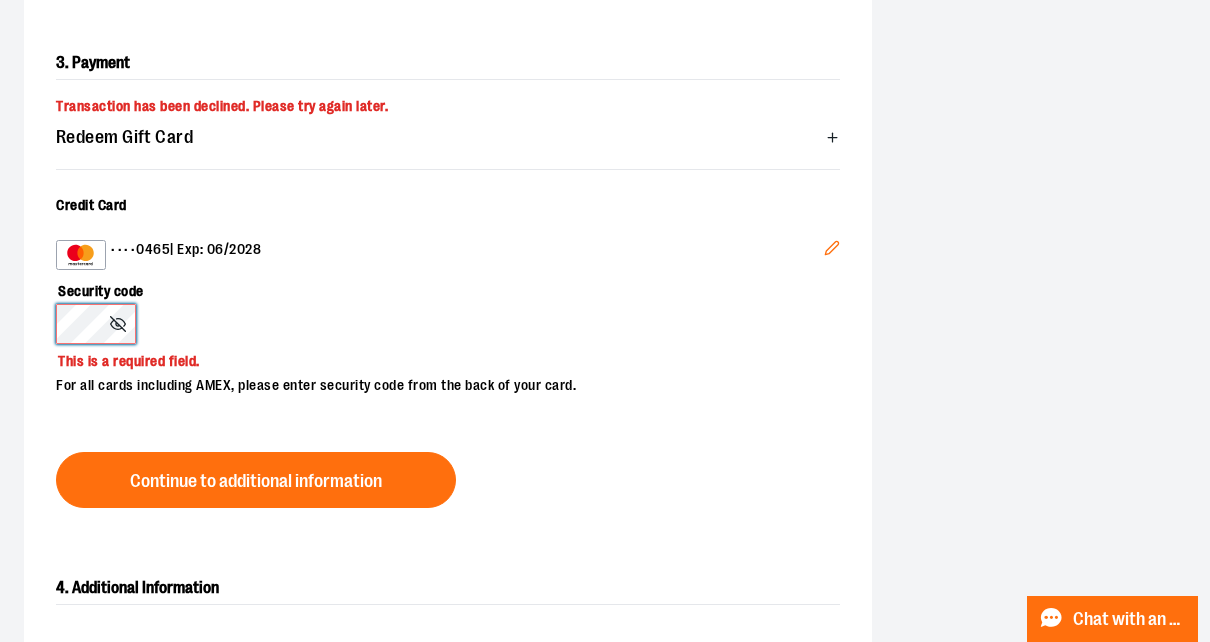 scroll, scrollTop: 616, scrollLeft: 0, axis: vertical 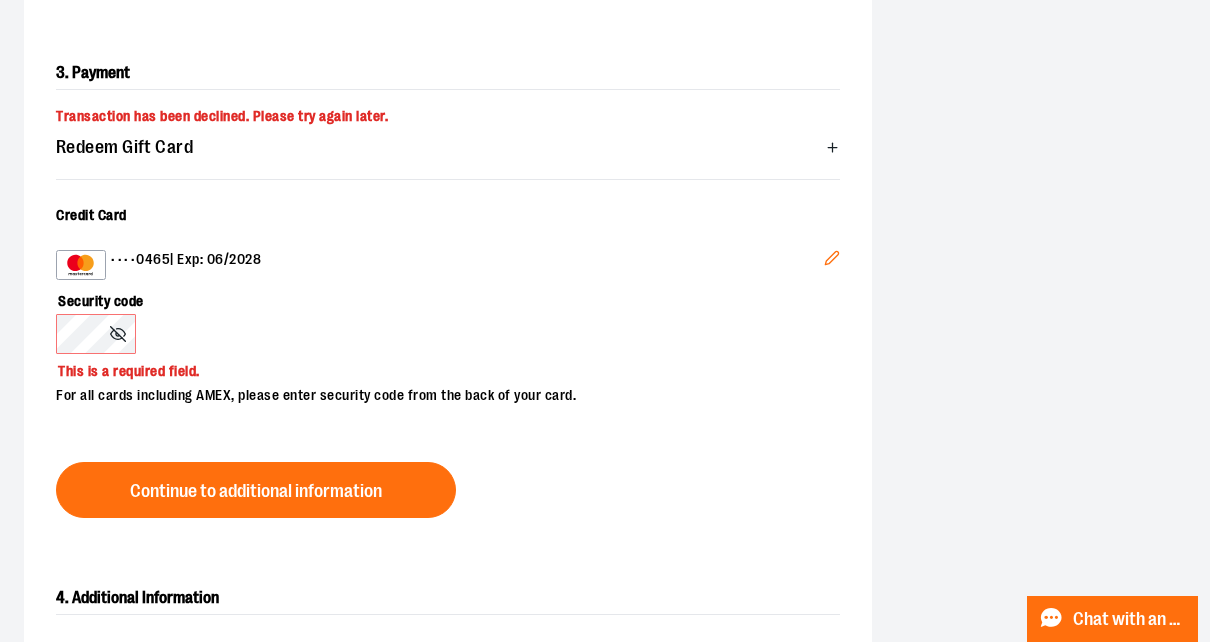 click 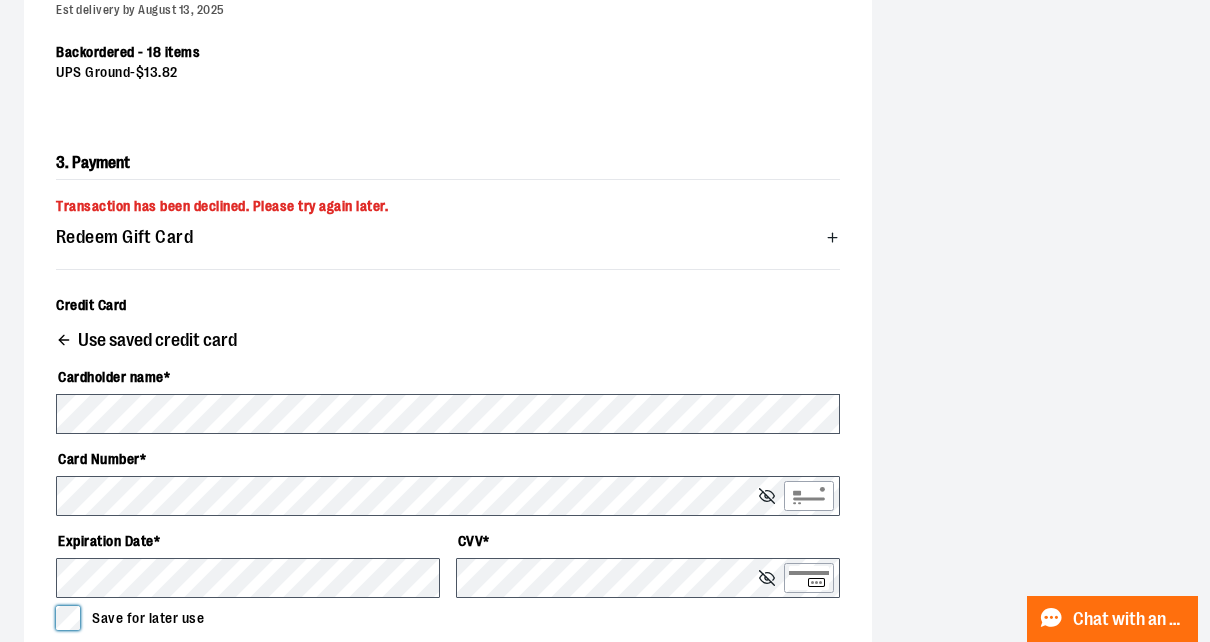 scroll, scrollTop: 528, scrollLeft: 0, axis: vertical 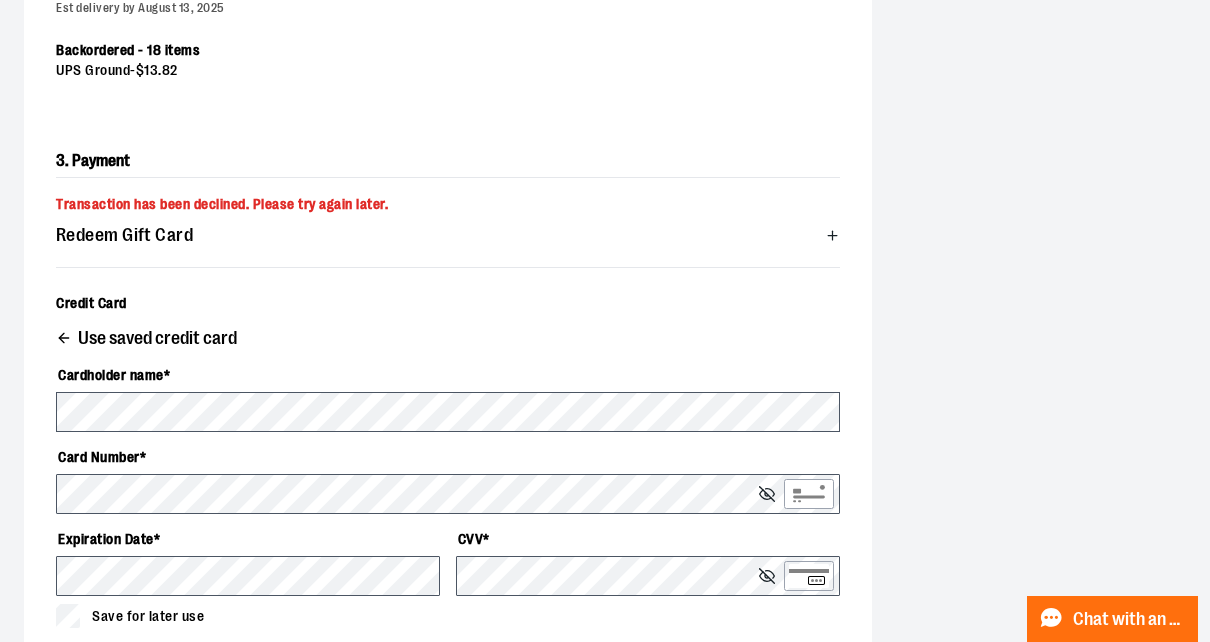 click 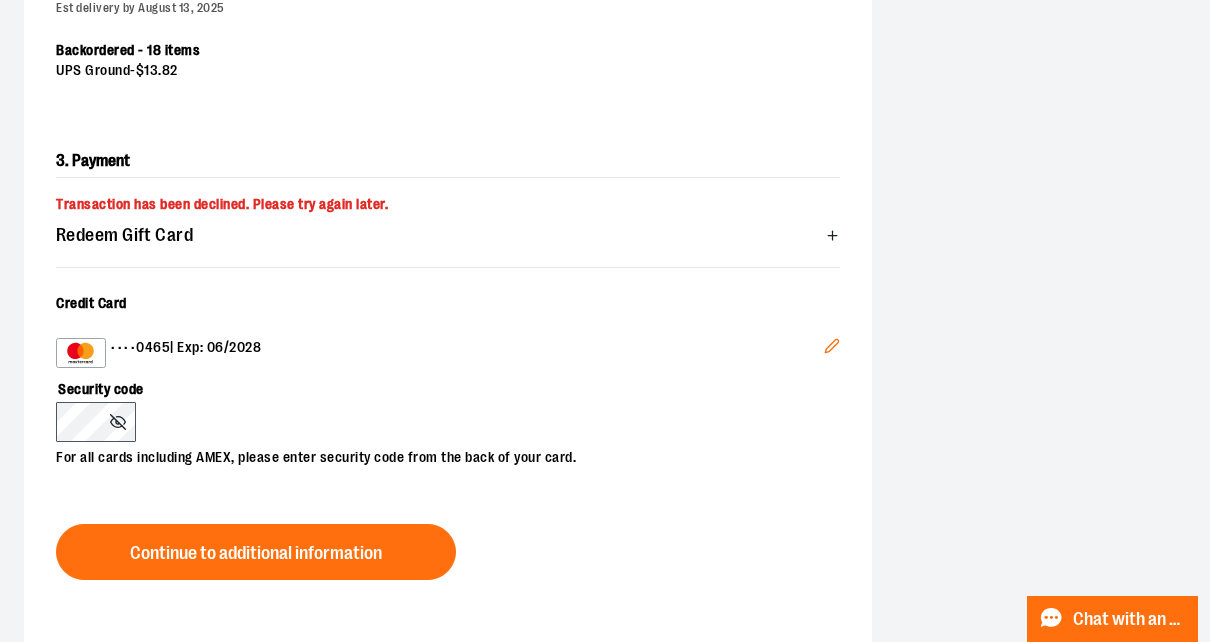 click at bounding box center [81, 353] 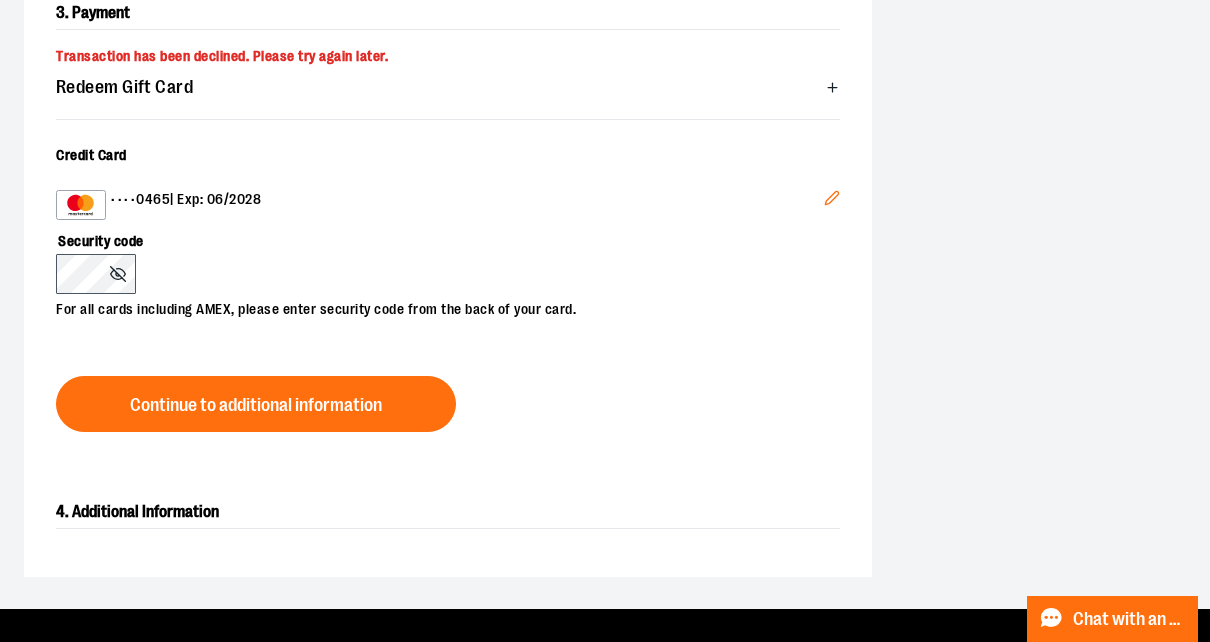 scroll, scrollTop: 670, scrollLeft: 0, axis: vertical 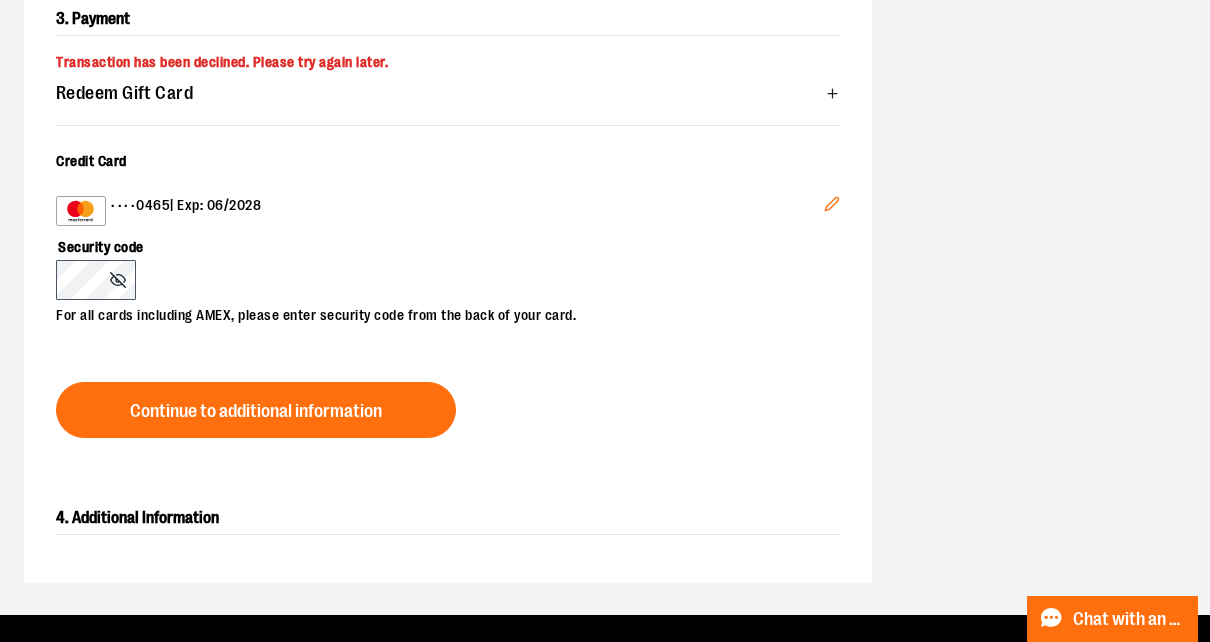 click on "Edit" at bounding box center (832, 207) 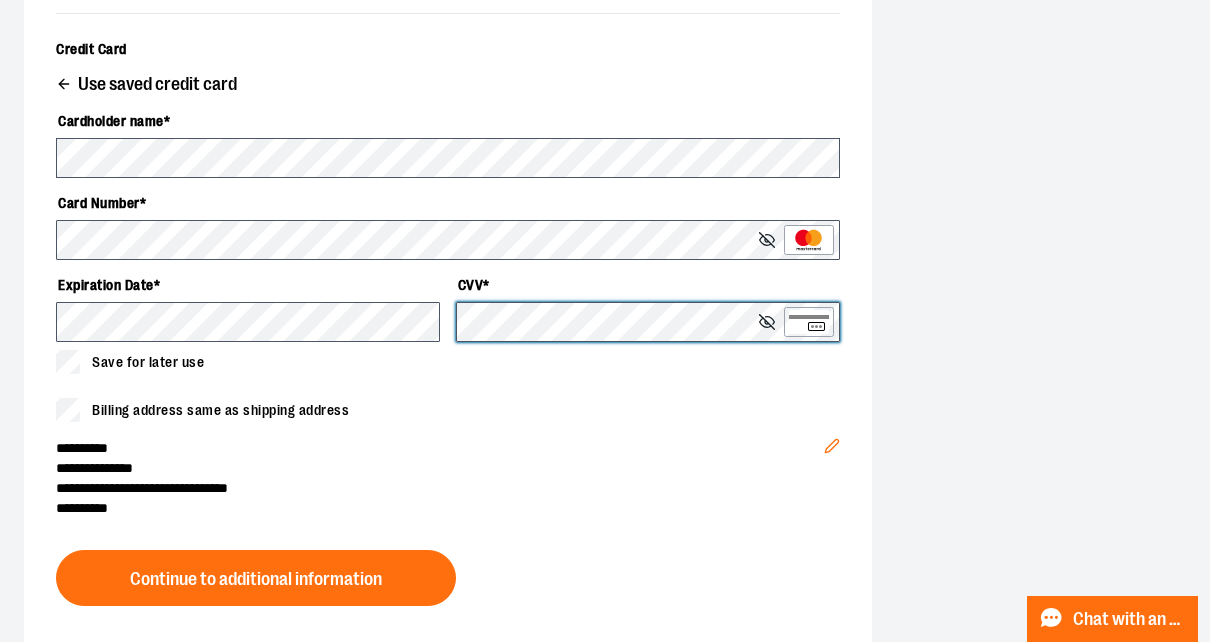 scroll, scrollTop: 783, scrollLeft: 0, axis: vertical 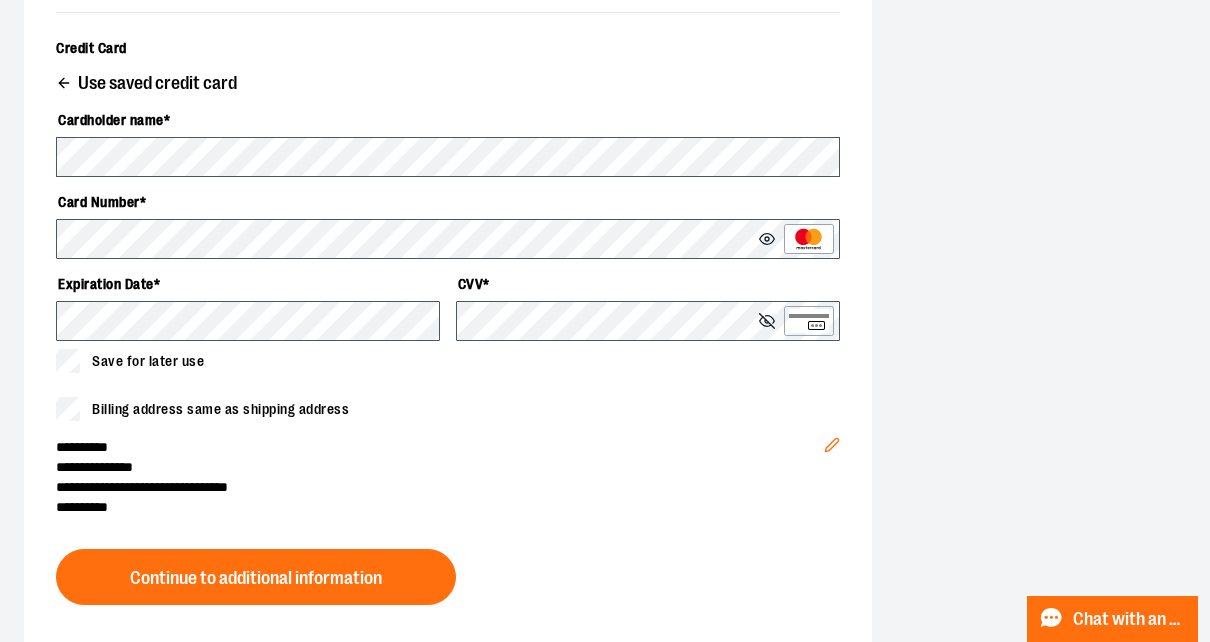 click 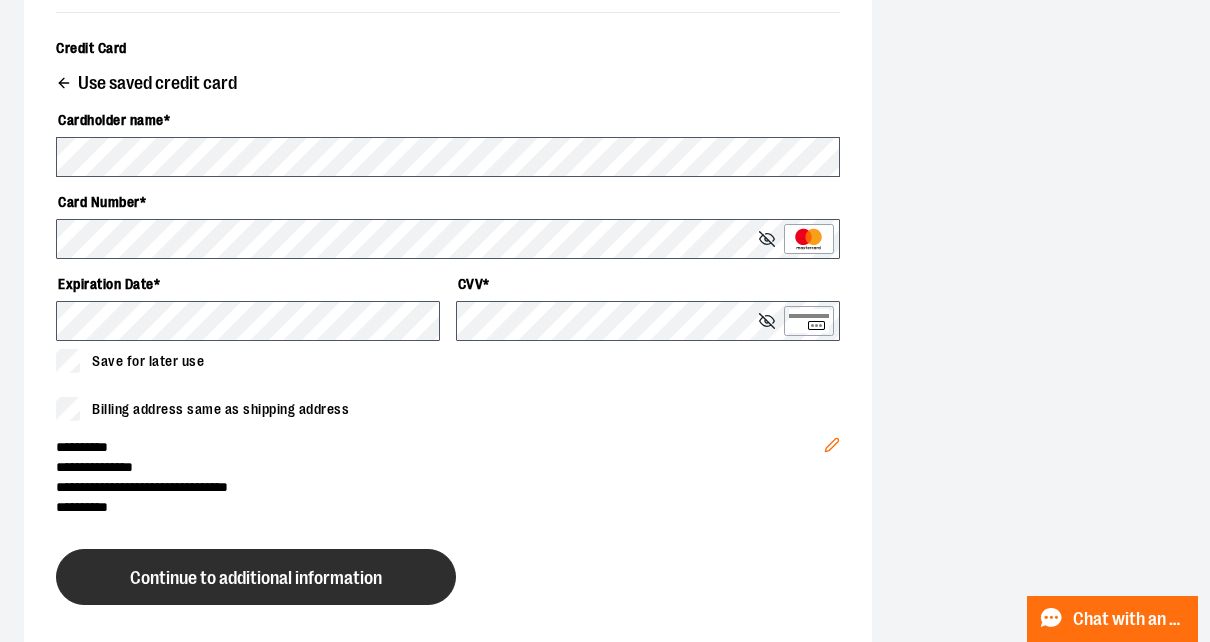 click on "Continue to additional information" at bounding box center (256, 578) 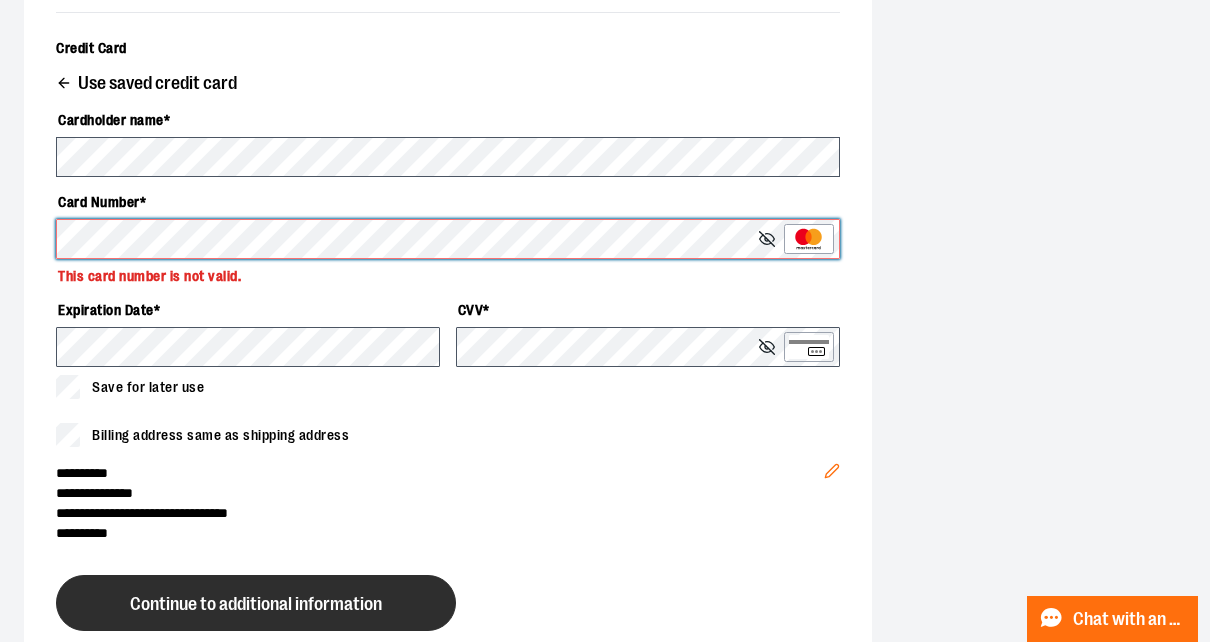 scroll, scrollTop: 720, scrollLeft: 0, axis: vertical 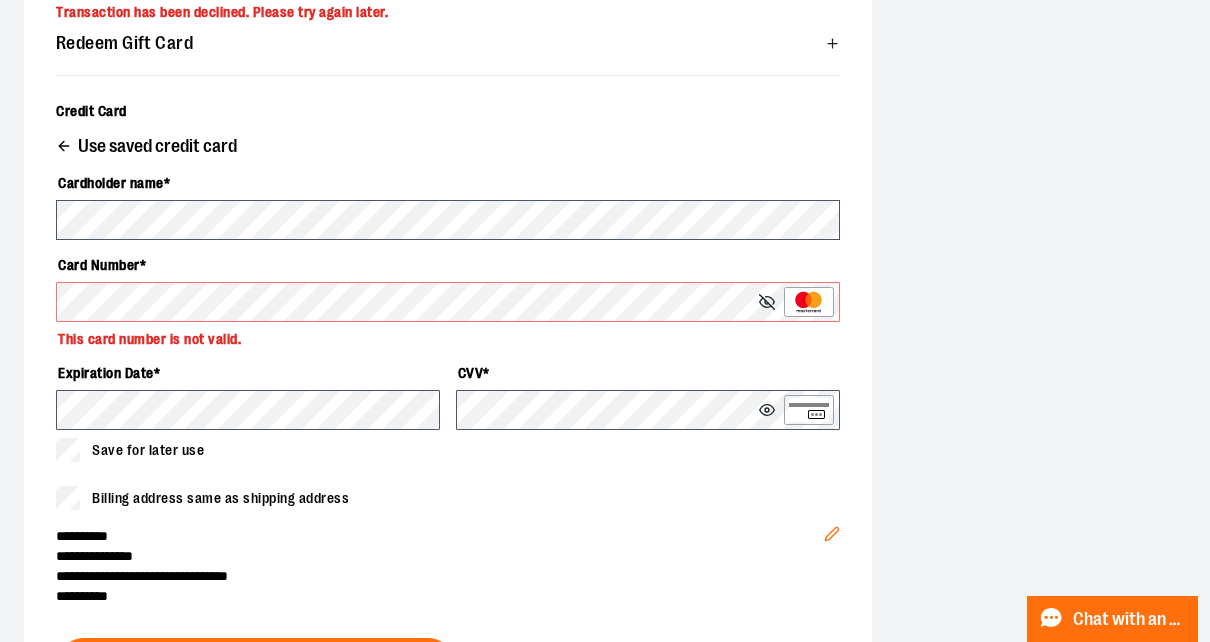 click on "**********" at bounding box center (440, 558) 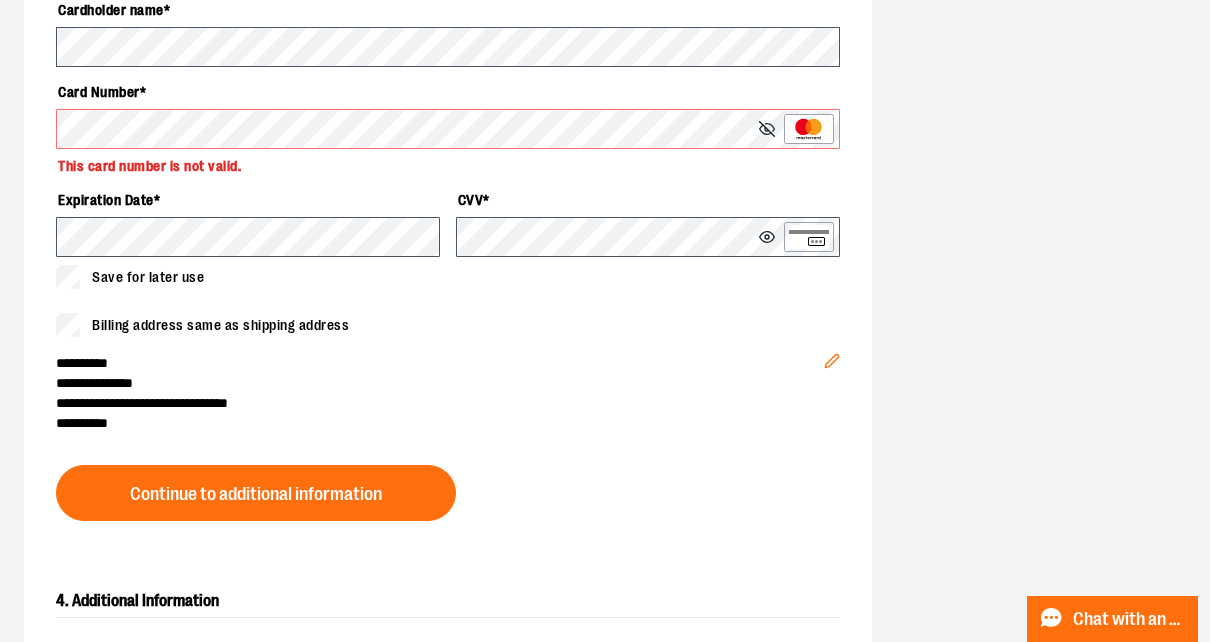 click on "Continue to additional information" at bounding box center (256, 494) 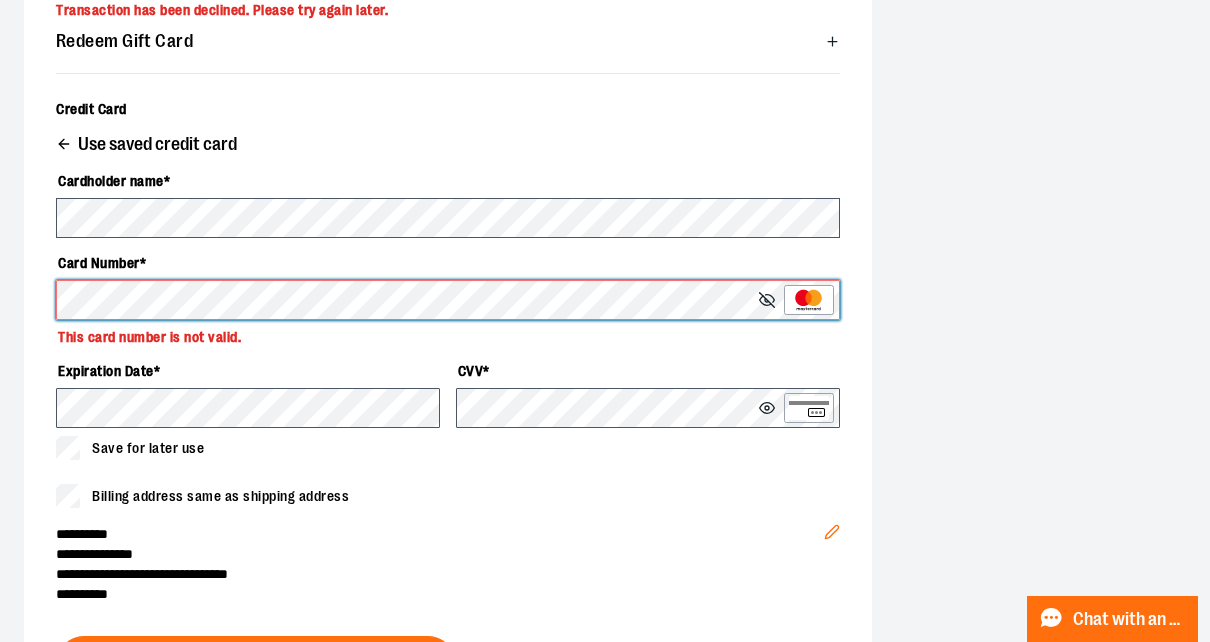 scroll, scrollTop: 720, scrollLeft: 0, axis: vertical 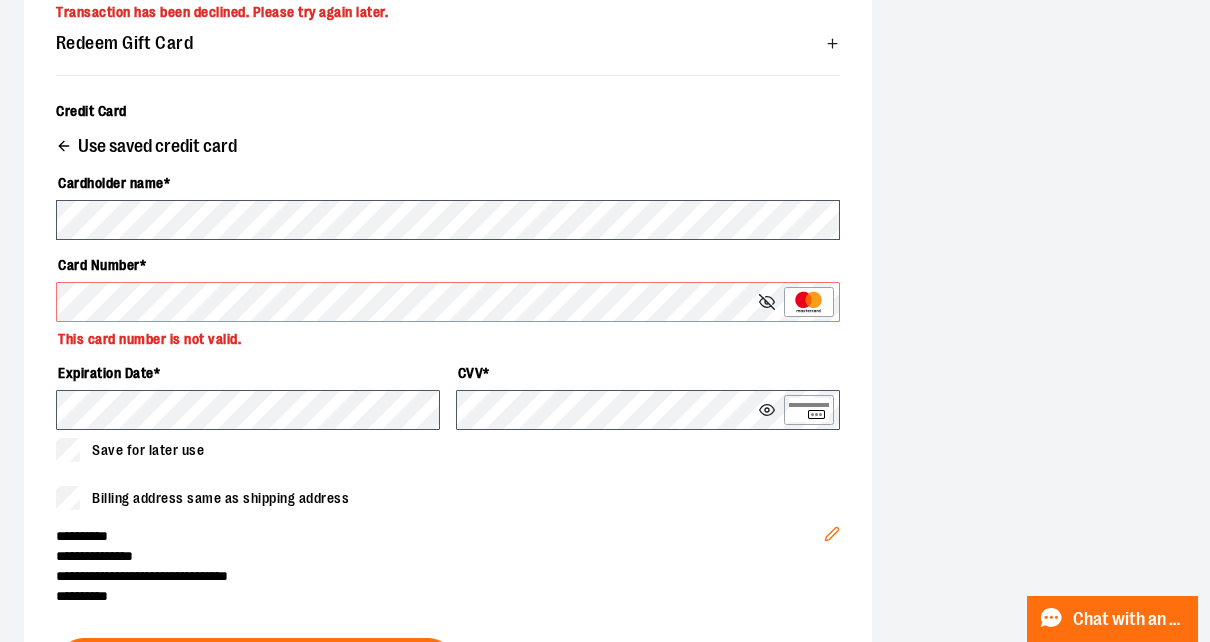 click on "CVV *" at bounding box center (648, 373) 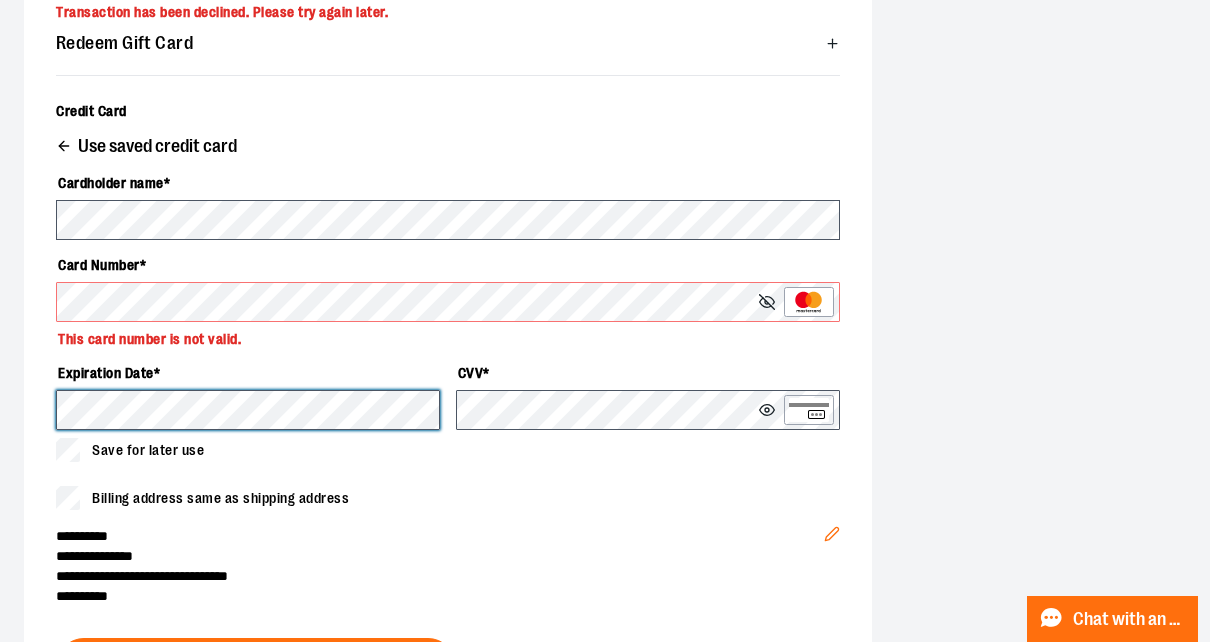 scroll, scrollTop: 858, scrollLeft: 0, axis: vertical 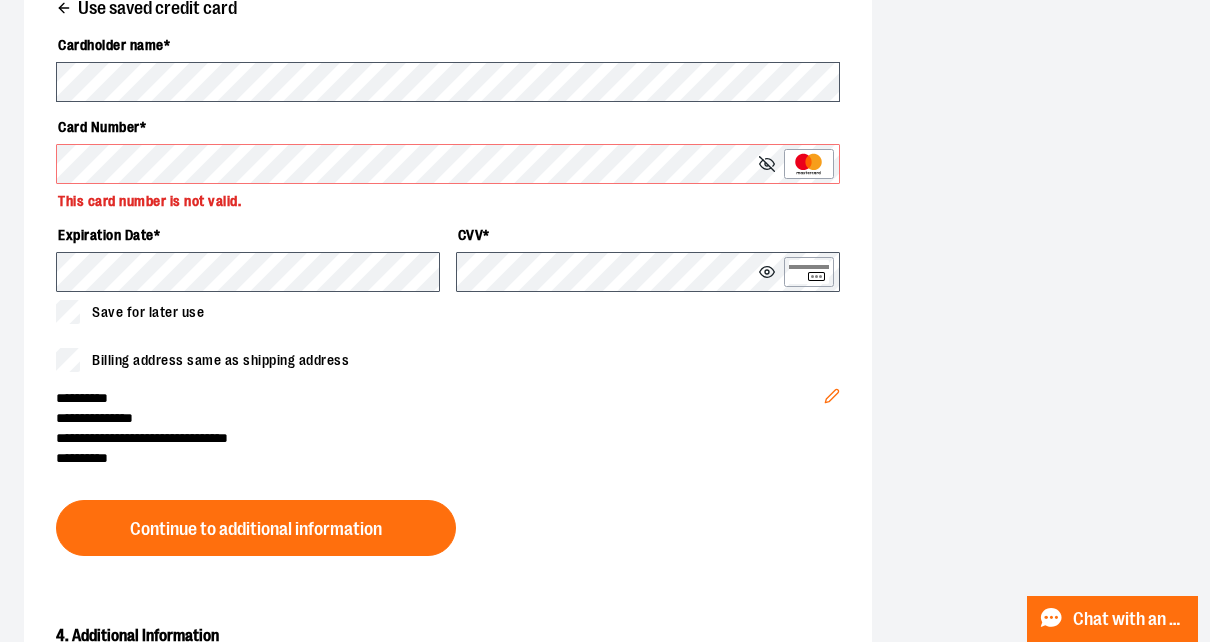 click on "Continue to additional information" at bounding box center [256, 529] 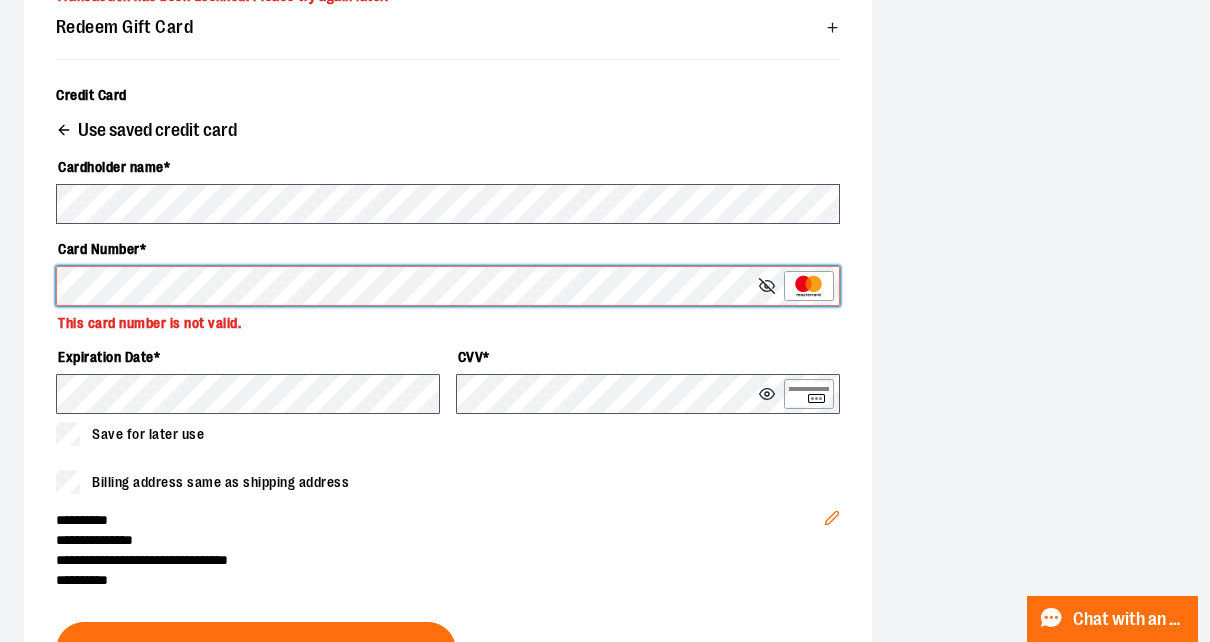 scroll, scrollTop: 720, scrollLeft: 0, axis: vertical 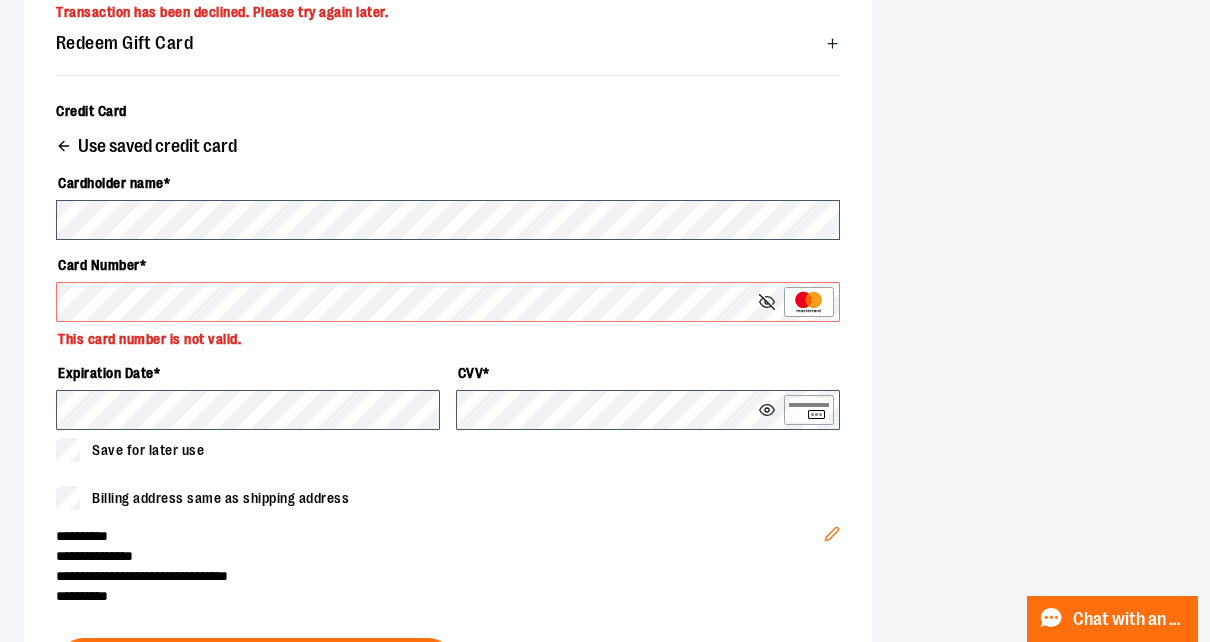 click 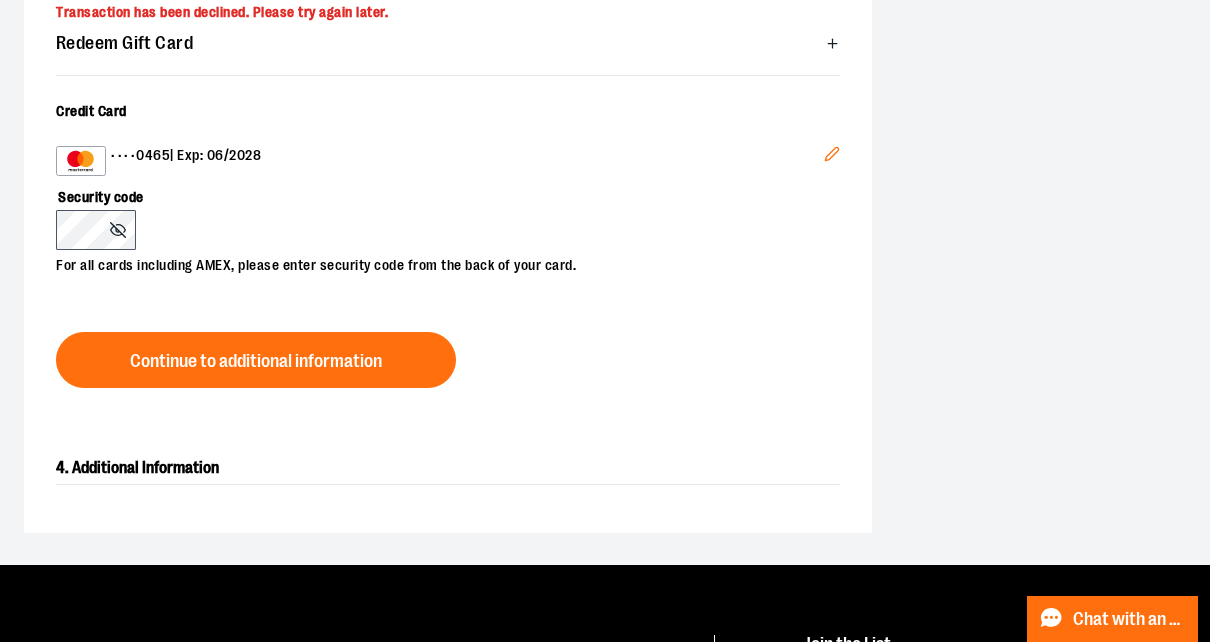 click 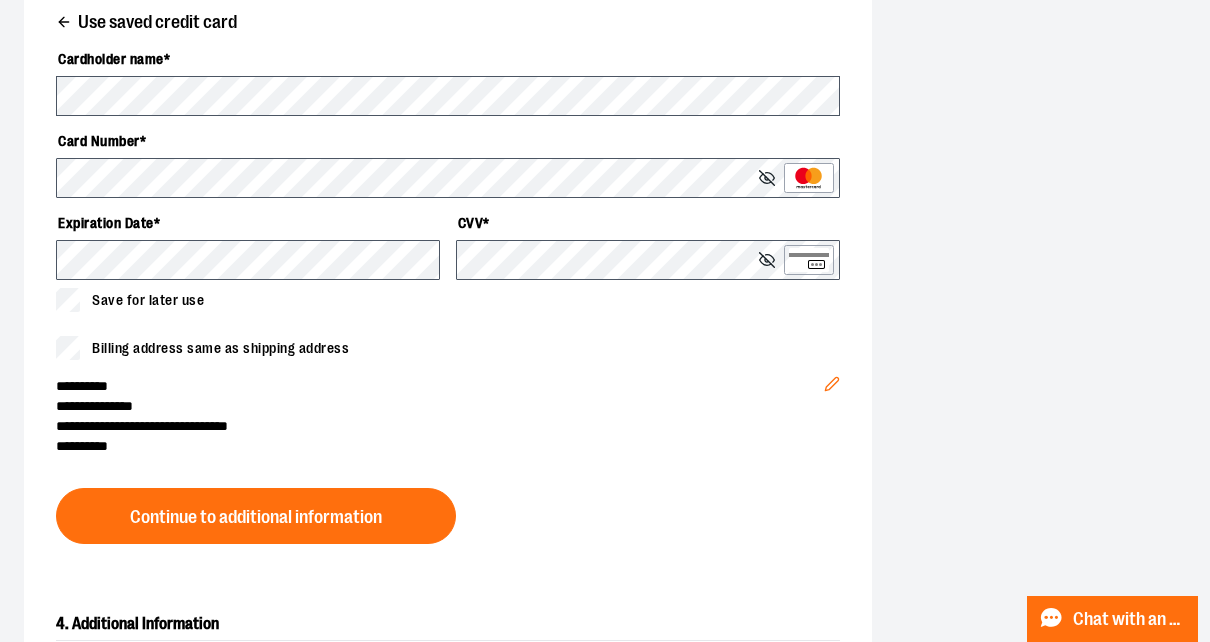 click on "Continue to additional information" at bounding box center [256, 517] 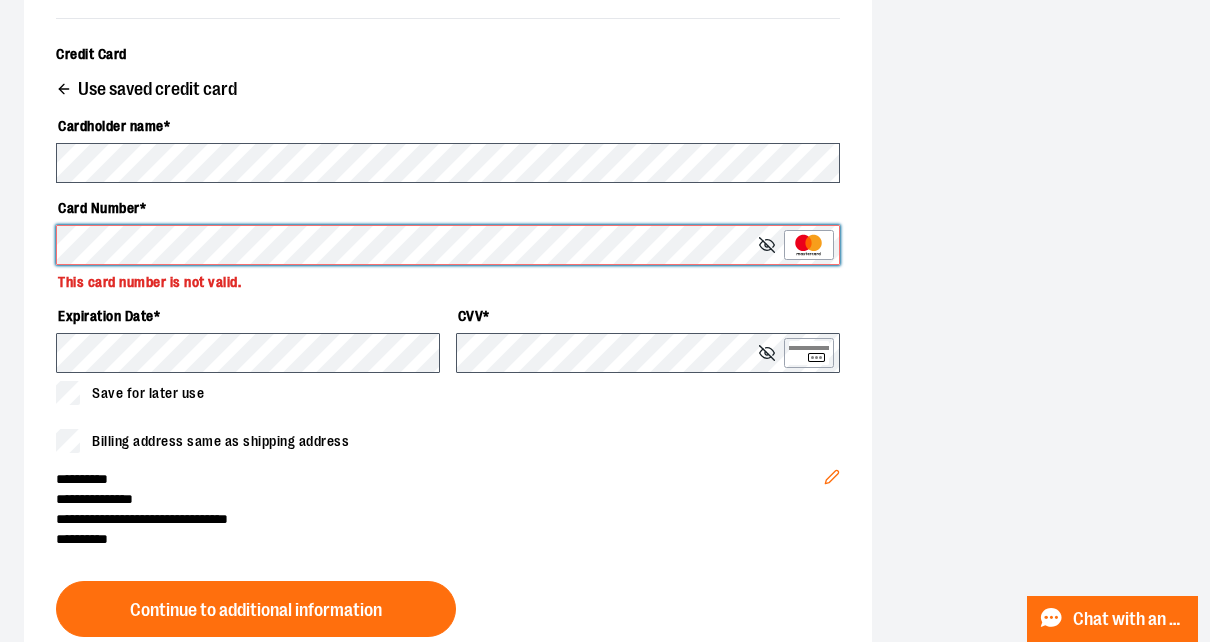 scroll, scrollTop: 779, scrollLeft: 0, axis: vertical 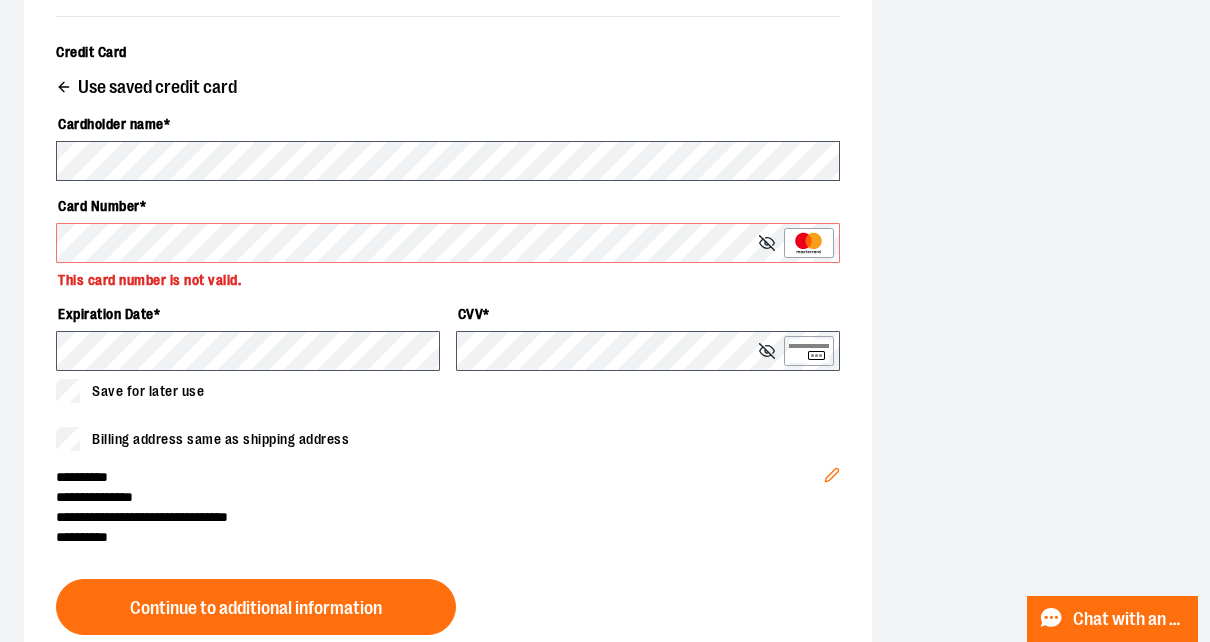 click on "**********" at bounding box center [440, 517] 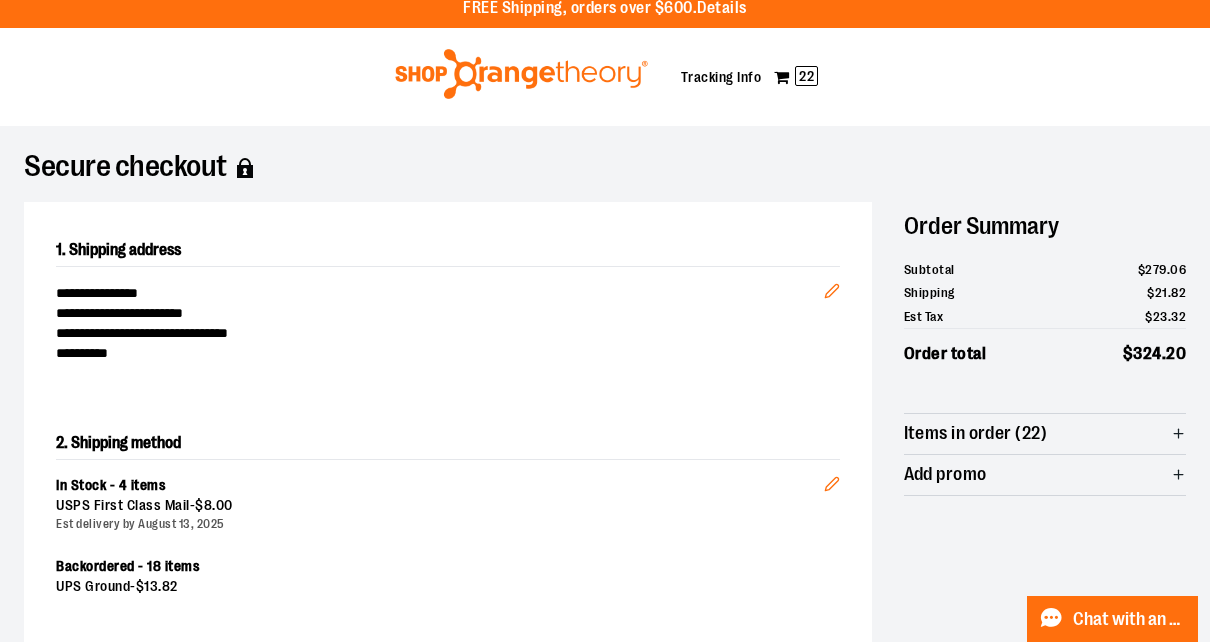 scroll, scrollTop: 0, scrollLeft: 0, axis: both 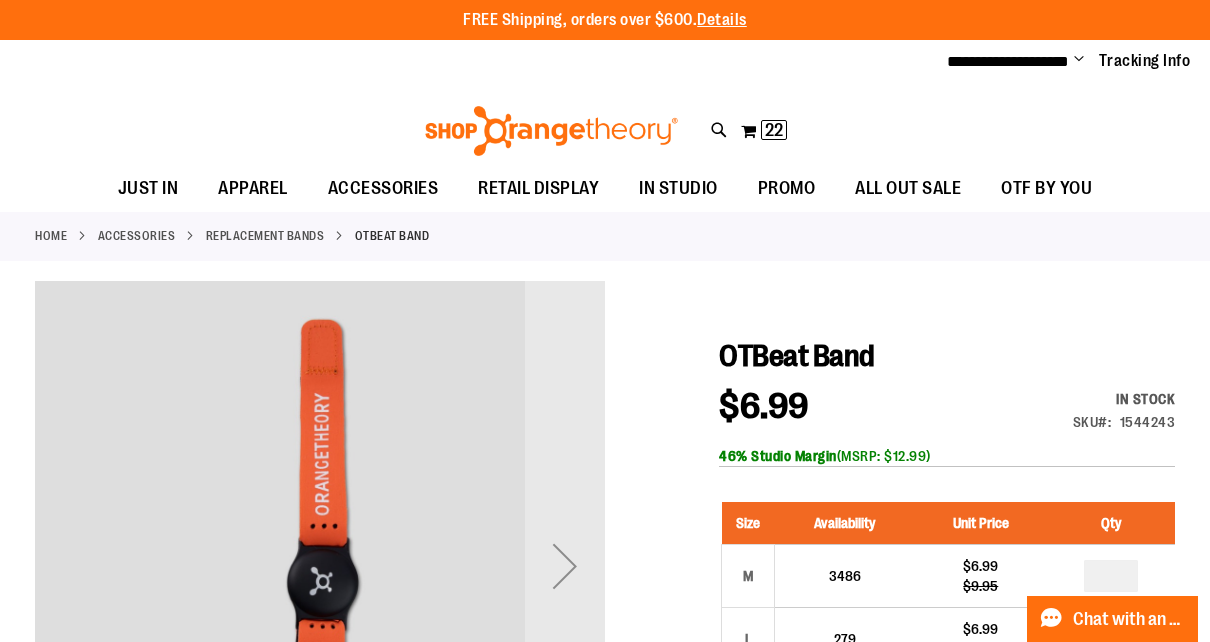 click on "Change" at bounding box center [1079, 60] 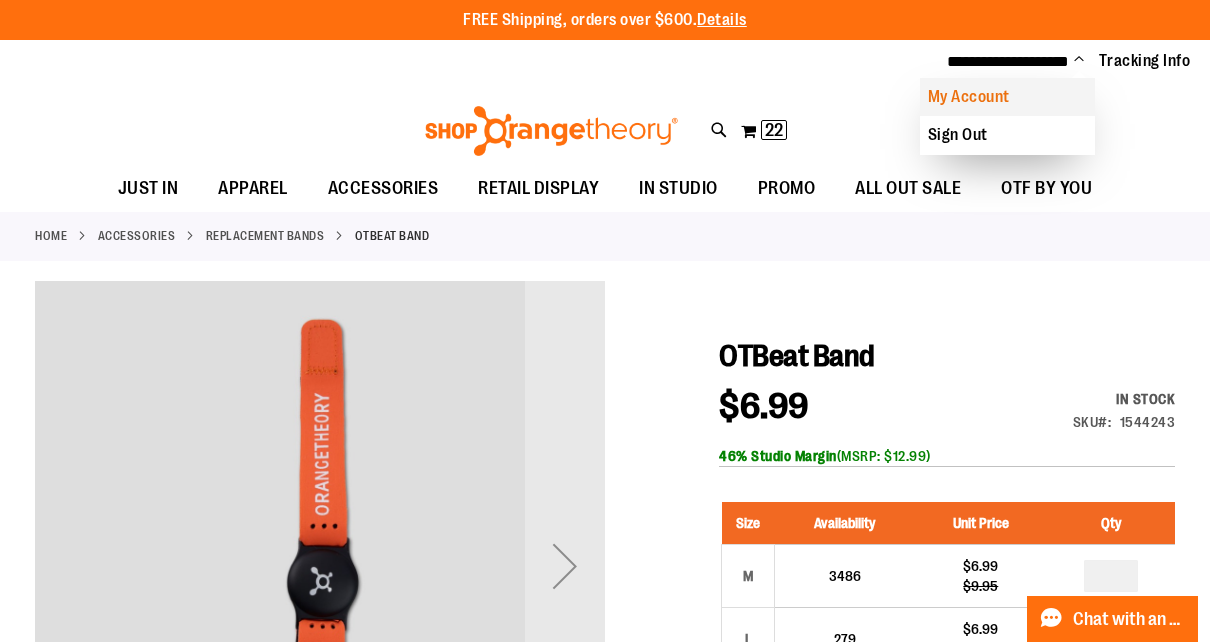 click on "My Account" at bounding box center (1007, 97) 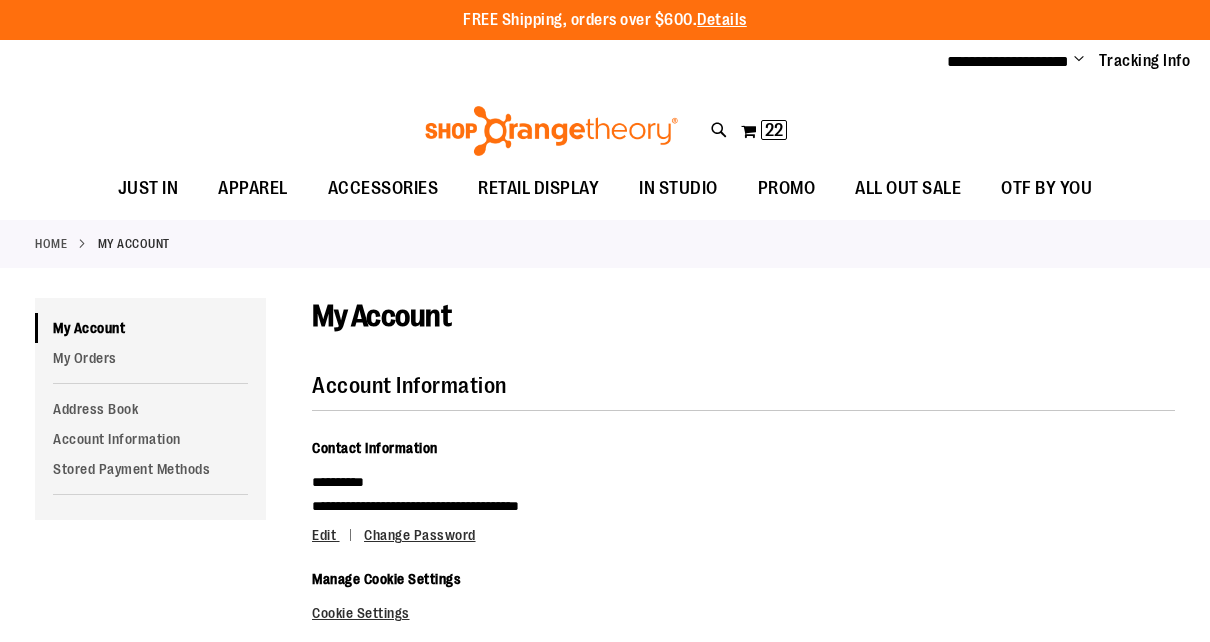 scroll, scrollTop: 0, scrollLeft: 0, axis: both 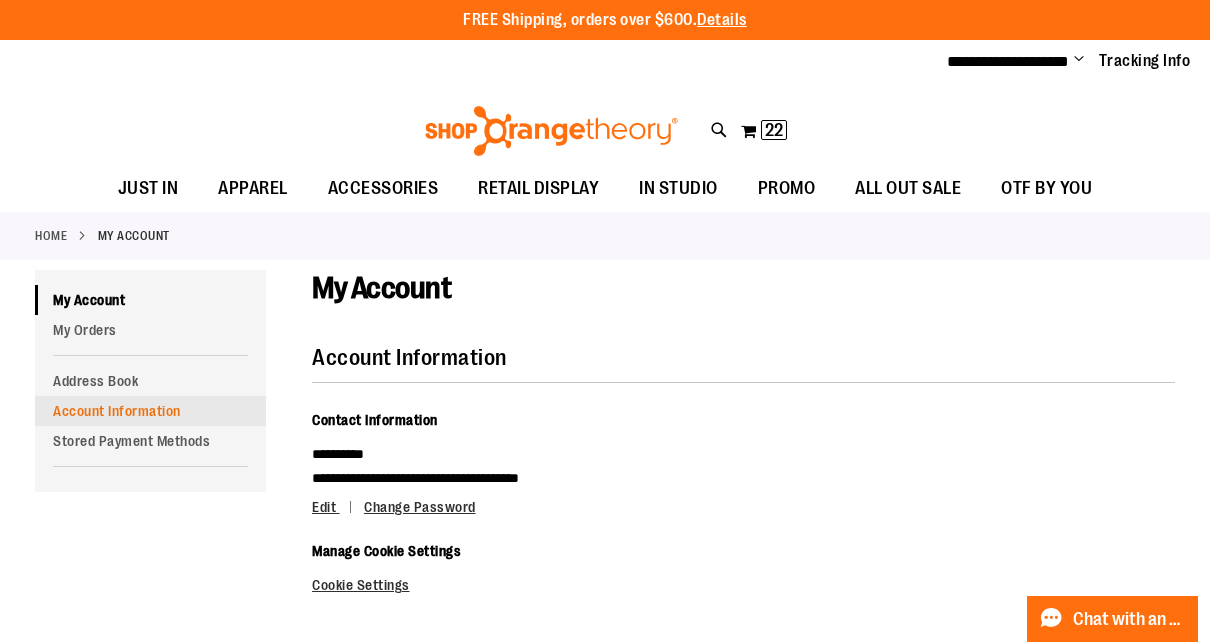 click on "Account Information" at bounding box center (150, 411) 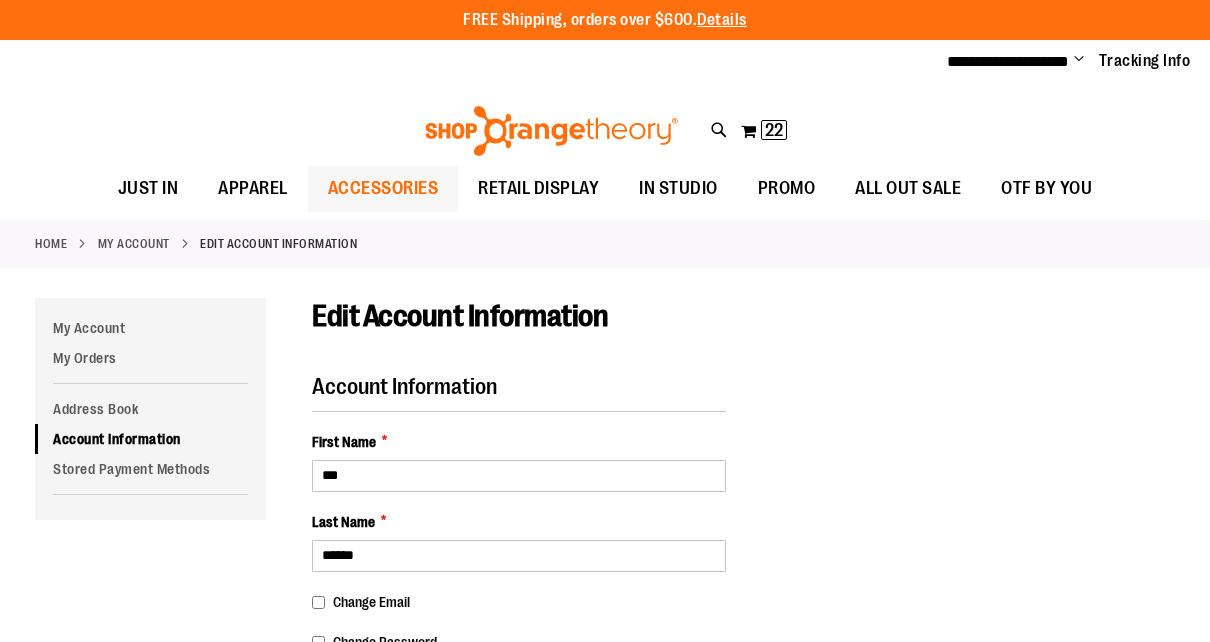 scroll, scrollTop: 0, scrollLeft: 0, axis: both 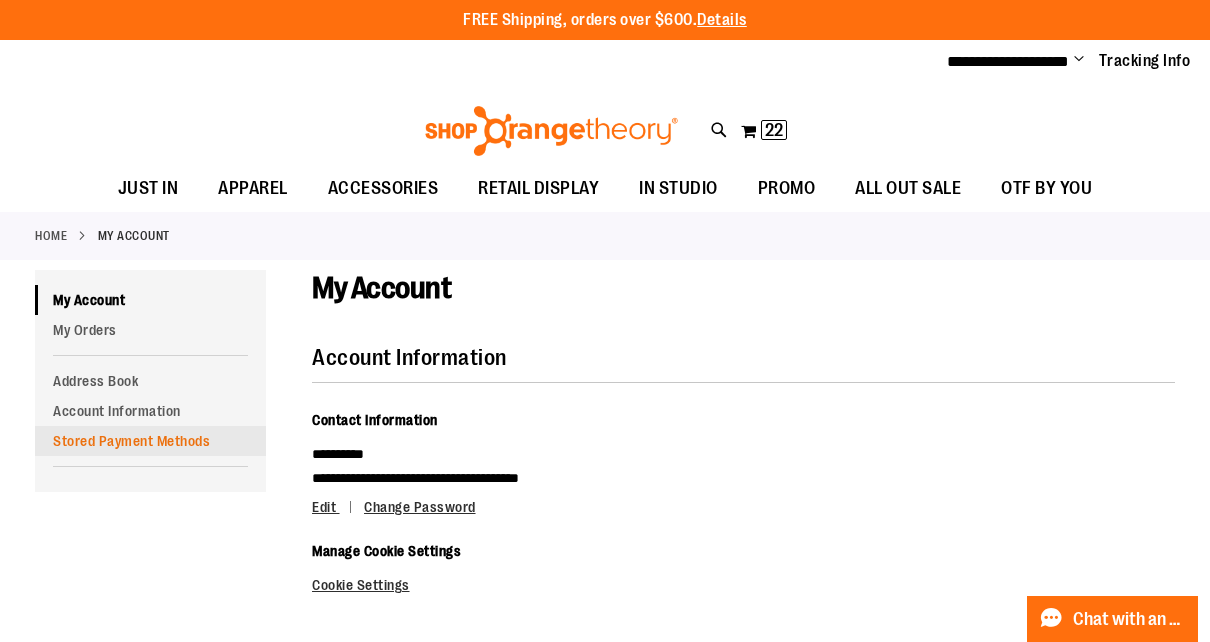 click on "Stored Payment Methods" at bounding box center (150, 441) 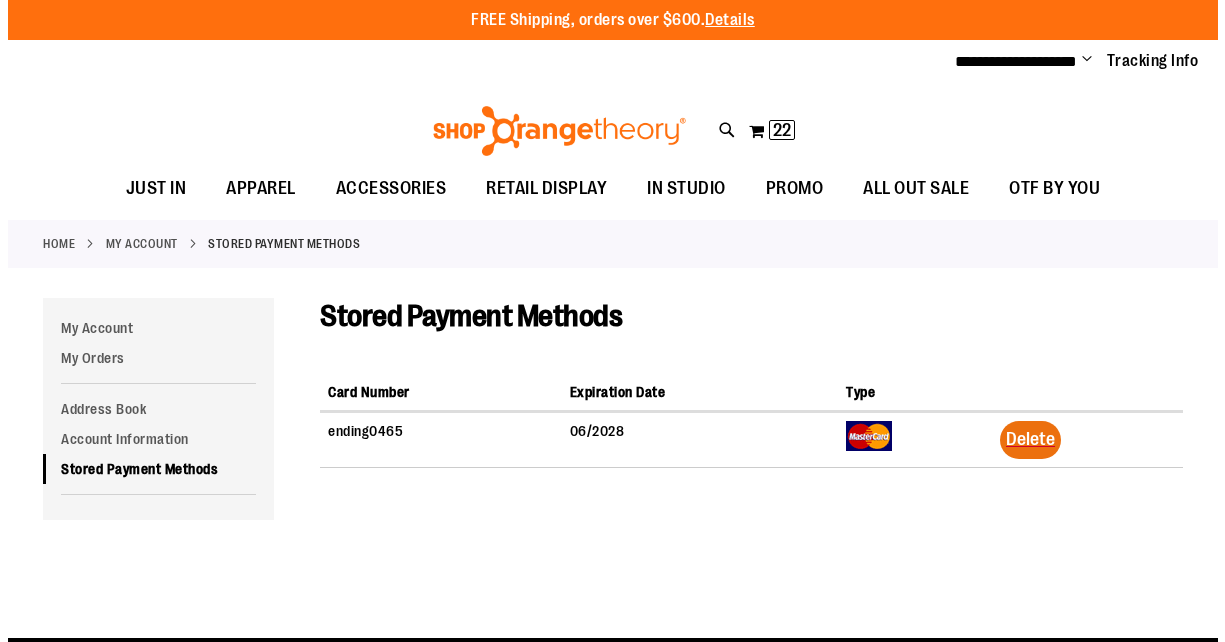 scroll, scrollTop: 0, scrollLeft: 0, axis: both 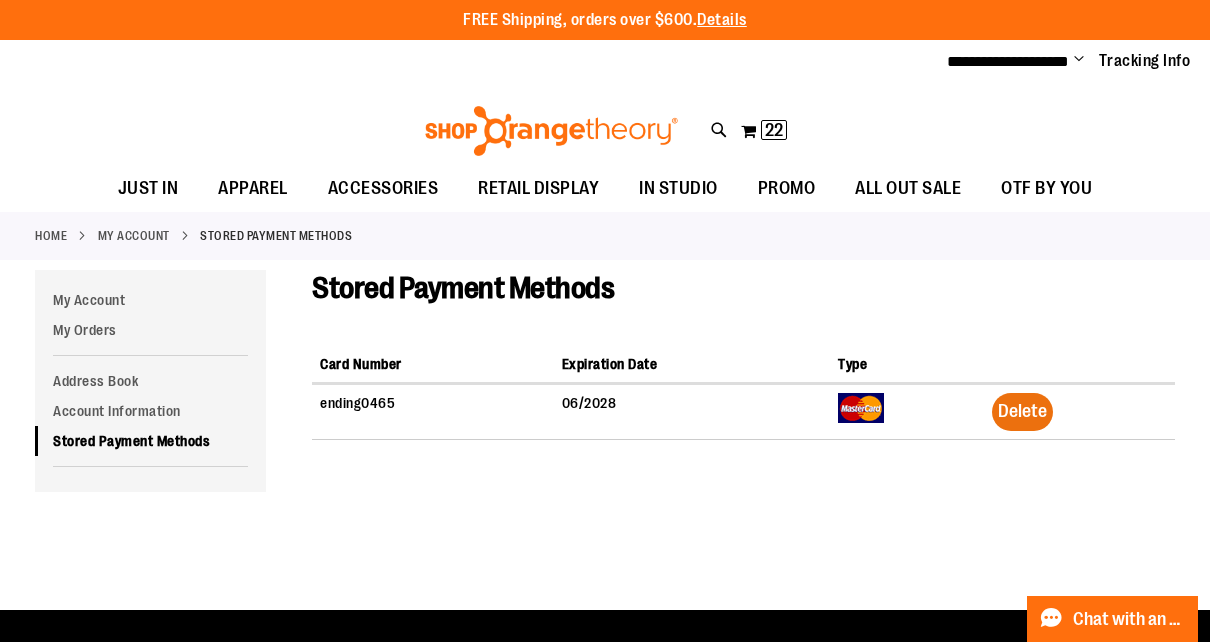 click on "Delete" at bounding box center [1022, 411] 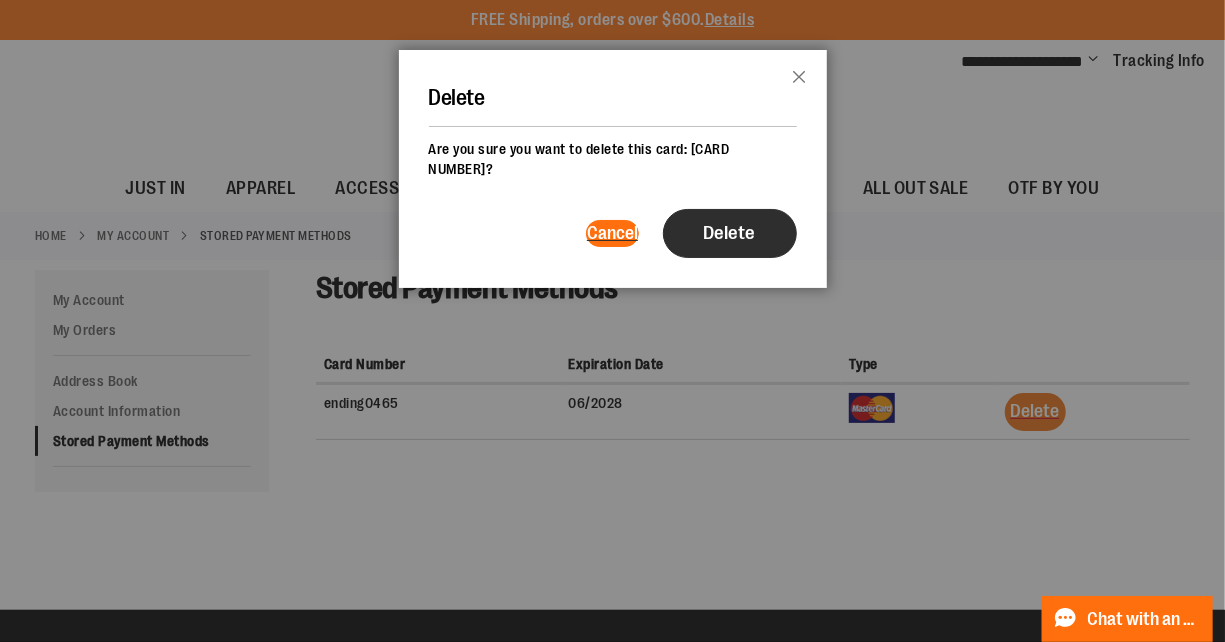 click on "Delete" at bounding box center [730, 233] 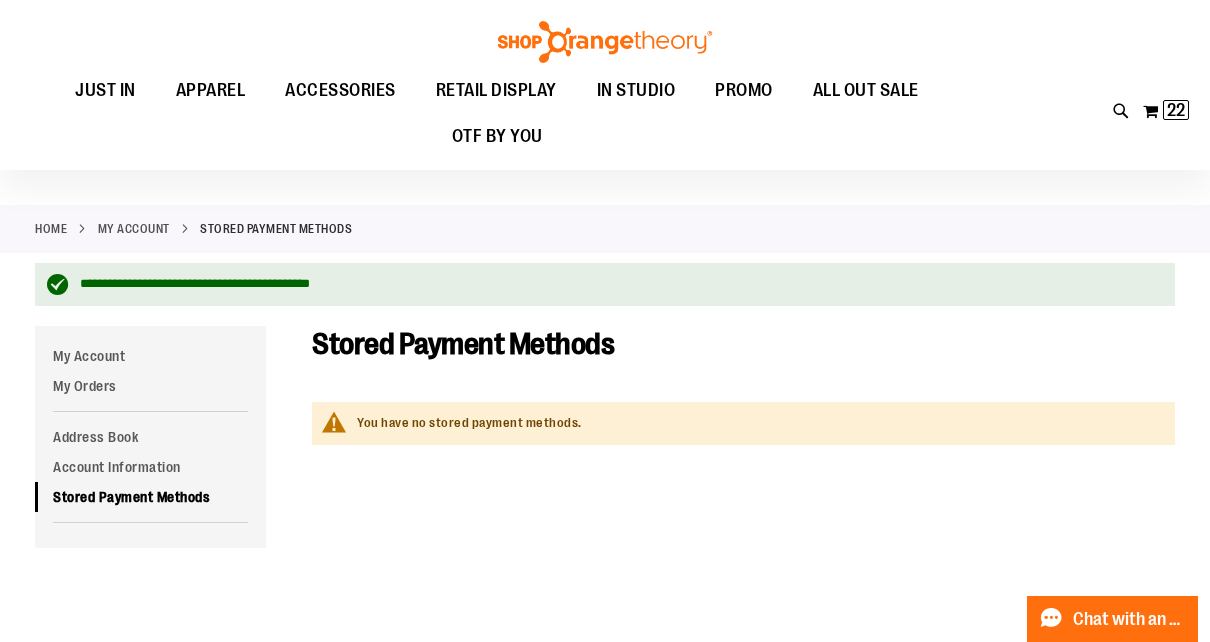 scroll, scrollTop: 0, scrollLeft: 0, axis: both 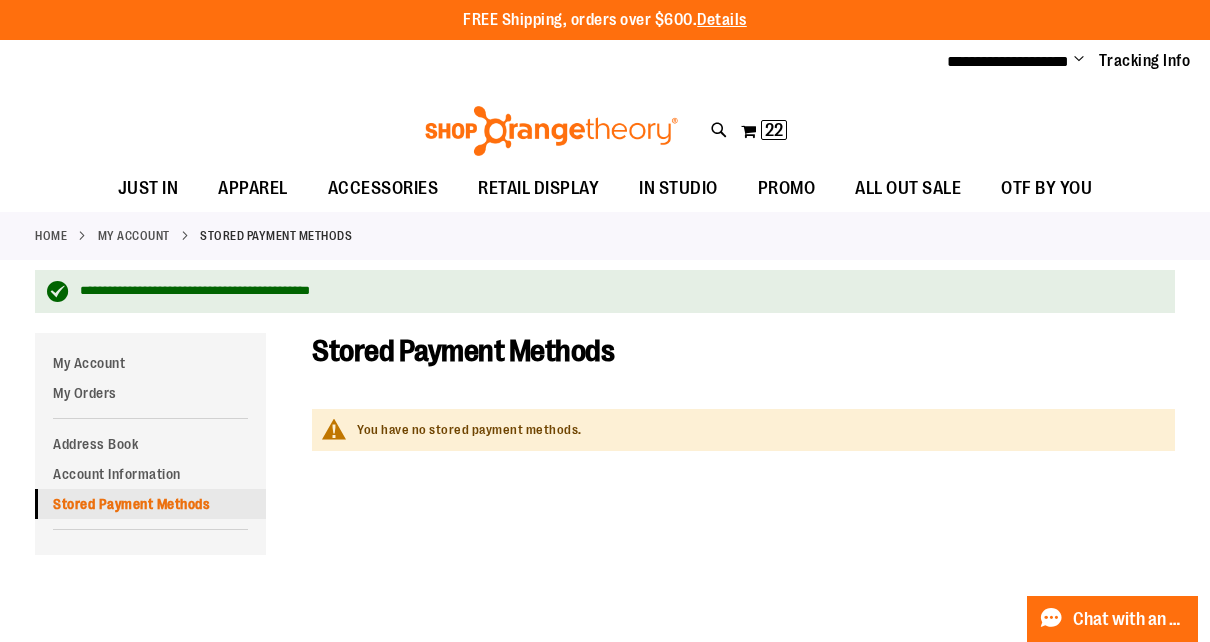 click on "Stored Payment Methods" at bounding box center (150, 504) 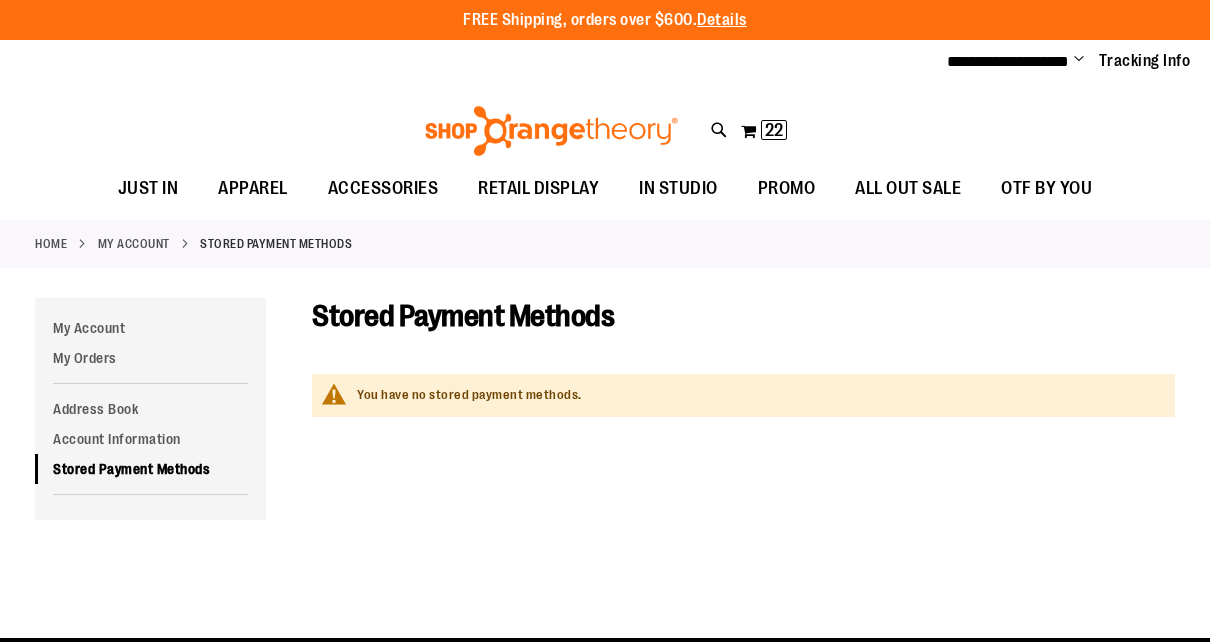 scroll, scrollTop: 0, scrollLeft: 0, axis: both 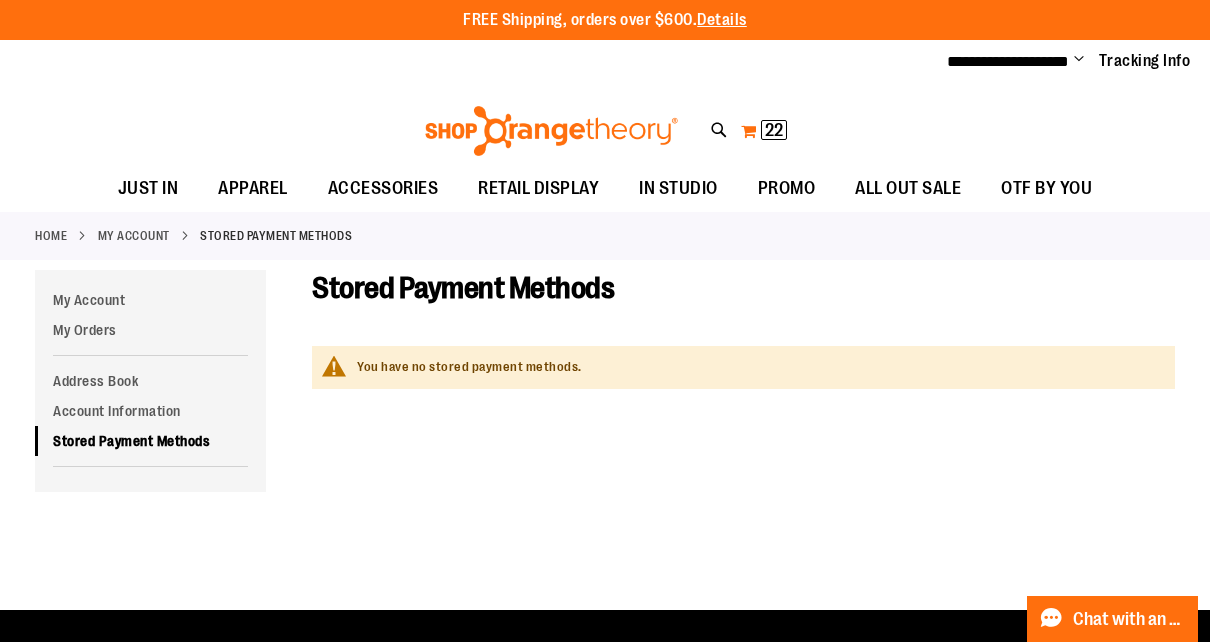 click on "22" at bounding box center [774, 130] 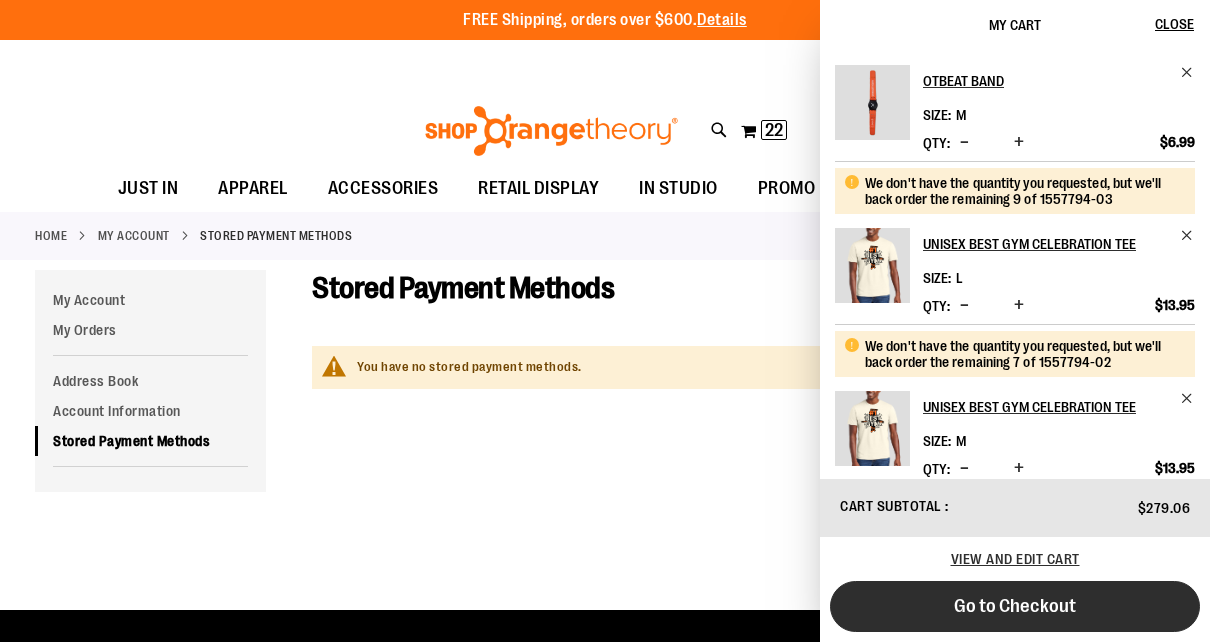 click on "Go to Checkout" at bounding box center [1015, 606] 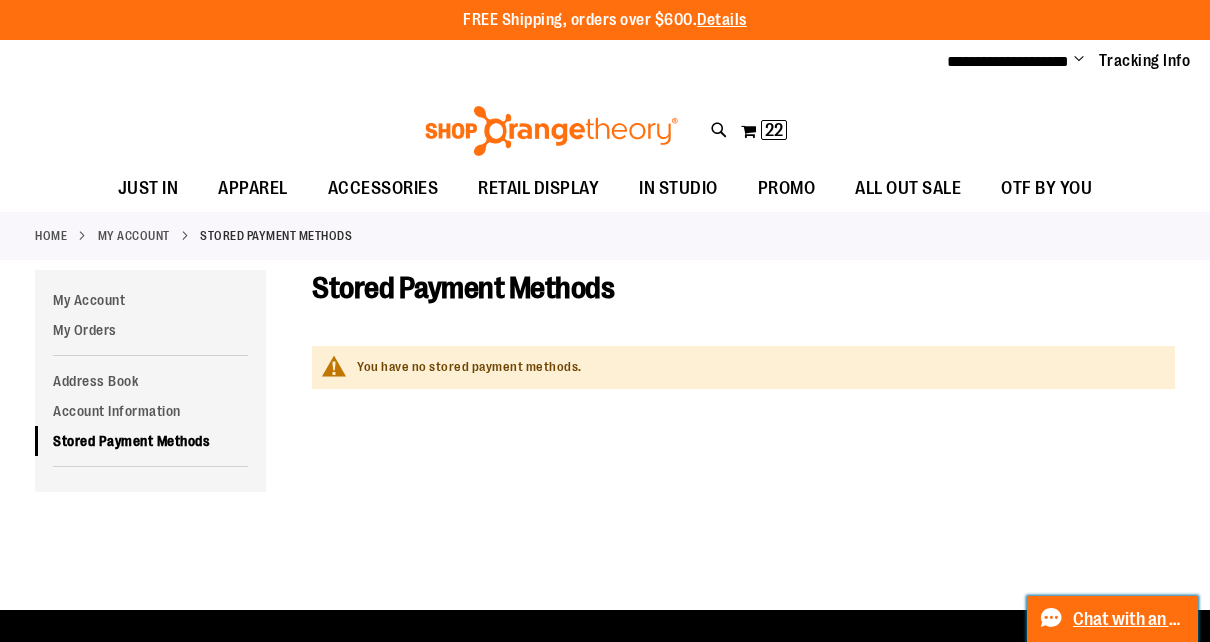 click on "Live chat: Chat with an Expert" at bounding box center [1113, 619] 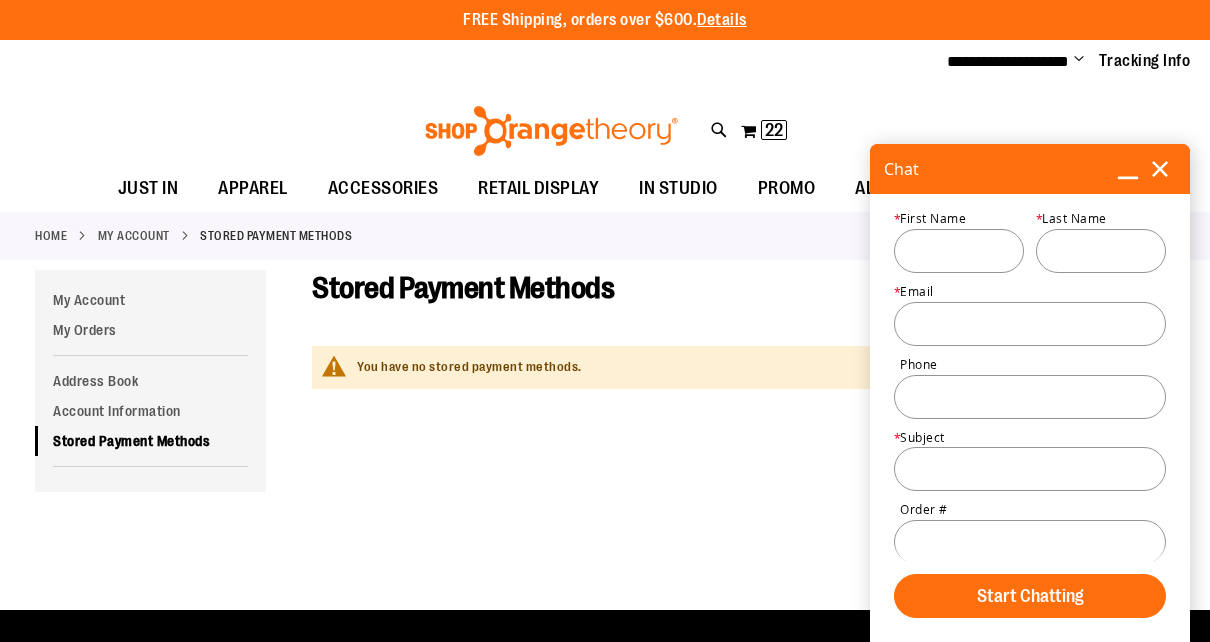 click 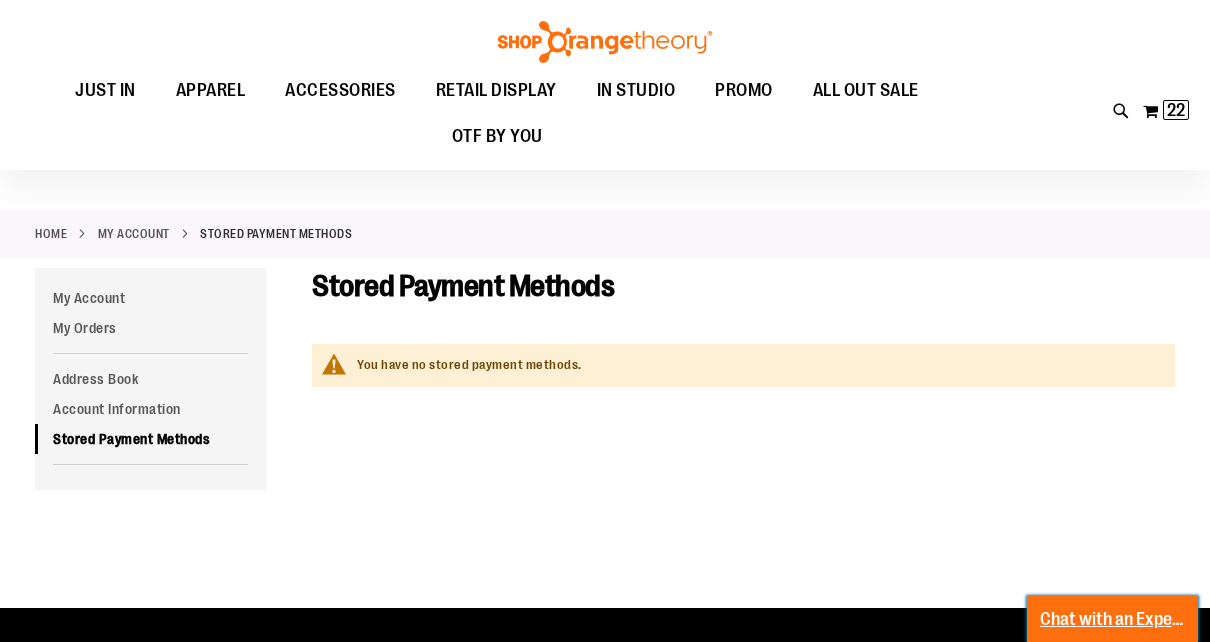 scroll, scrollTop: 106, scrollLeft: 0, axis: vertical 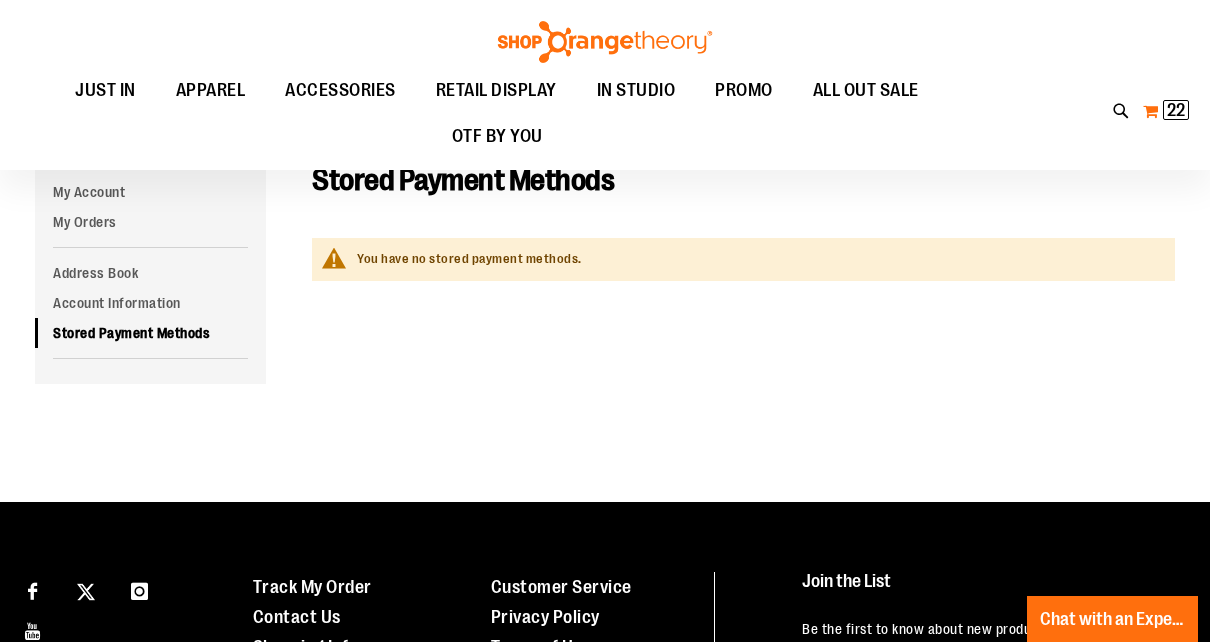 click on "My Cart
22
22
items" at bounding box center (1166, 111) 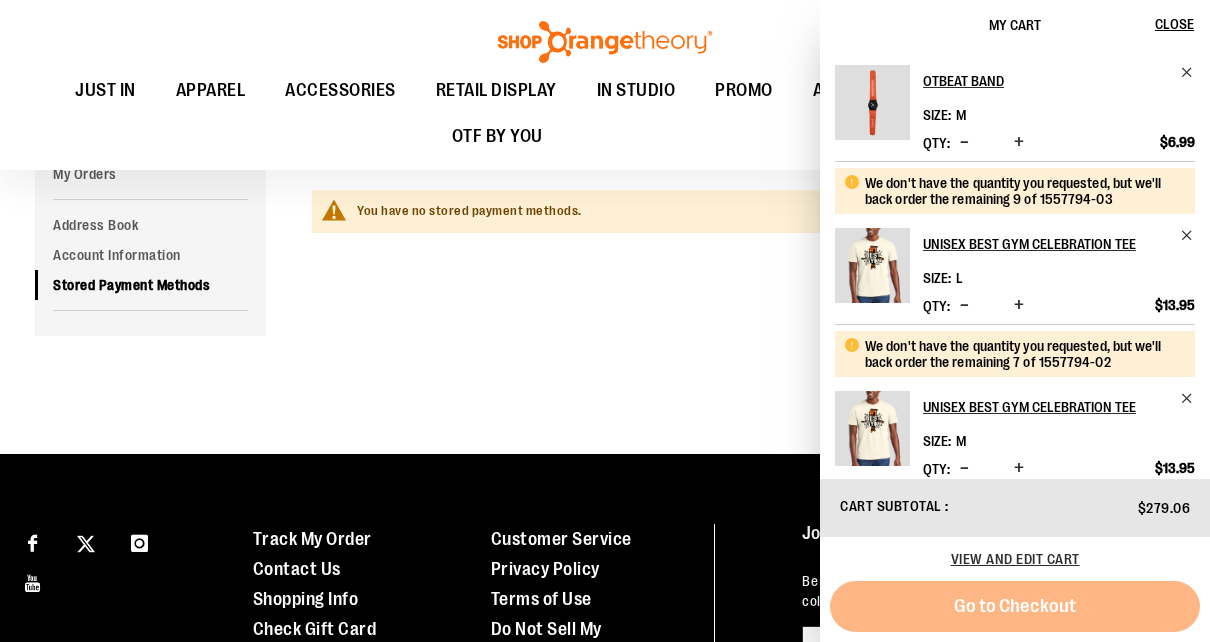 scroll, scrollTop: 204, scrollLeft: 0, axis: vertical 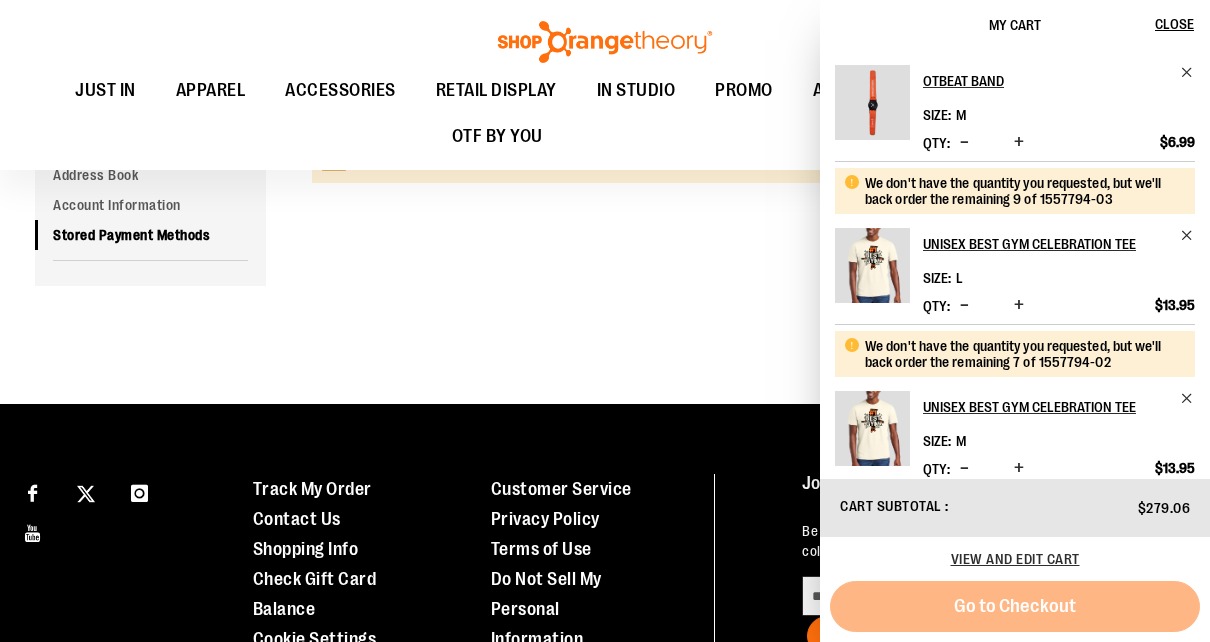 click on "Go to Checkout" at bounding box center (1015, 606) 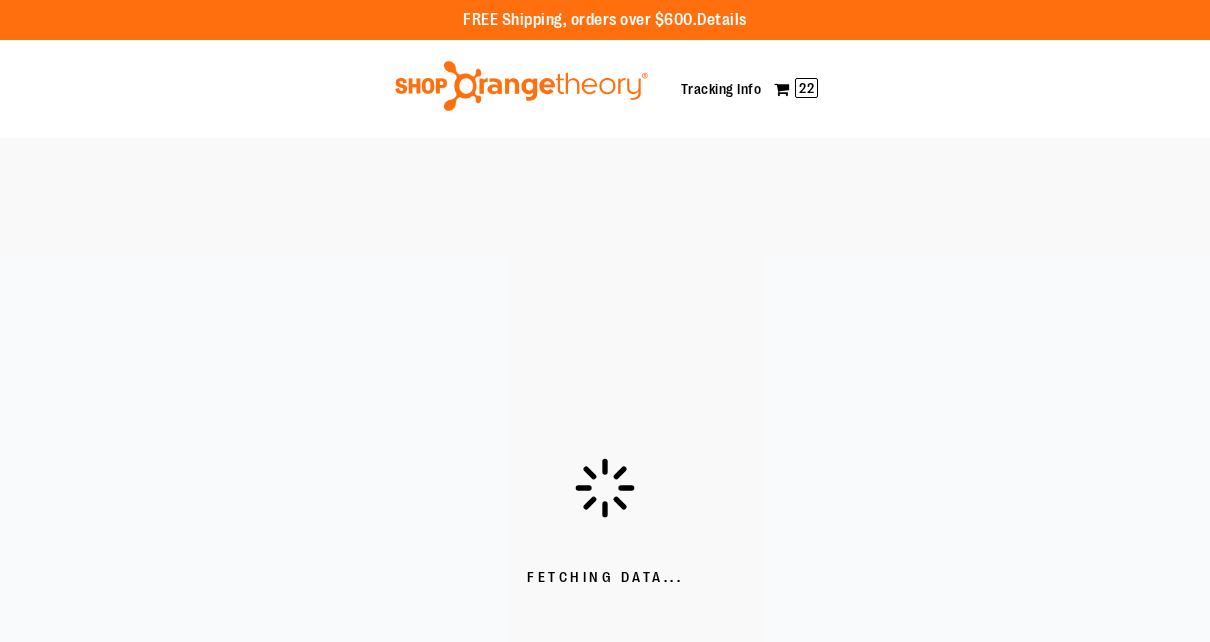 scroll, scrollTop: 0, scrollLeft: 0, axis: both 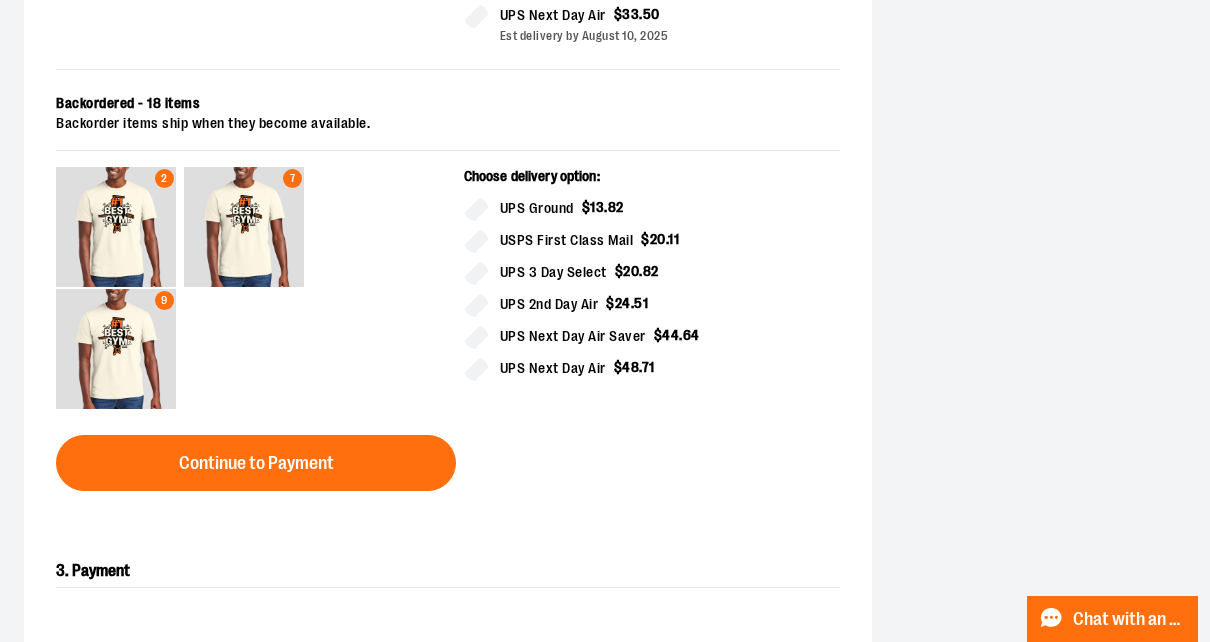 click on "Continue to Payment" at bounding box center (256, 463) 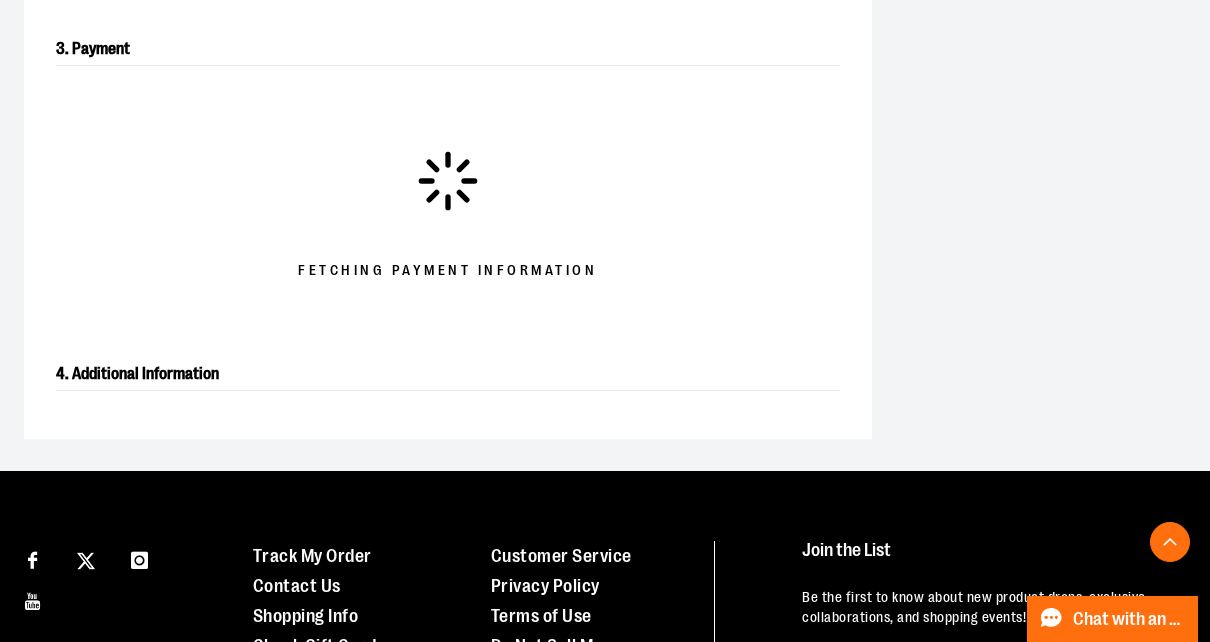 scroll, scrollTop: 608, scrollLeft: 0, axis: vertical 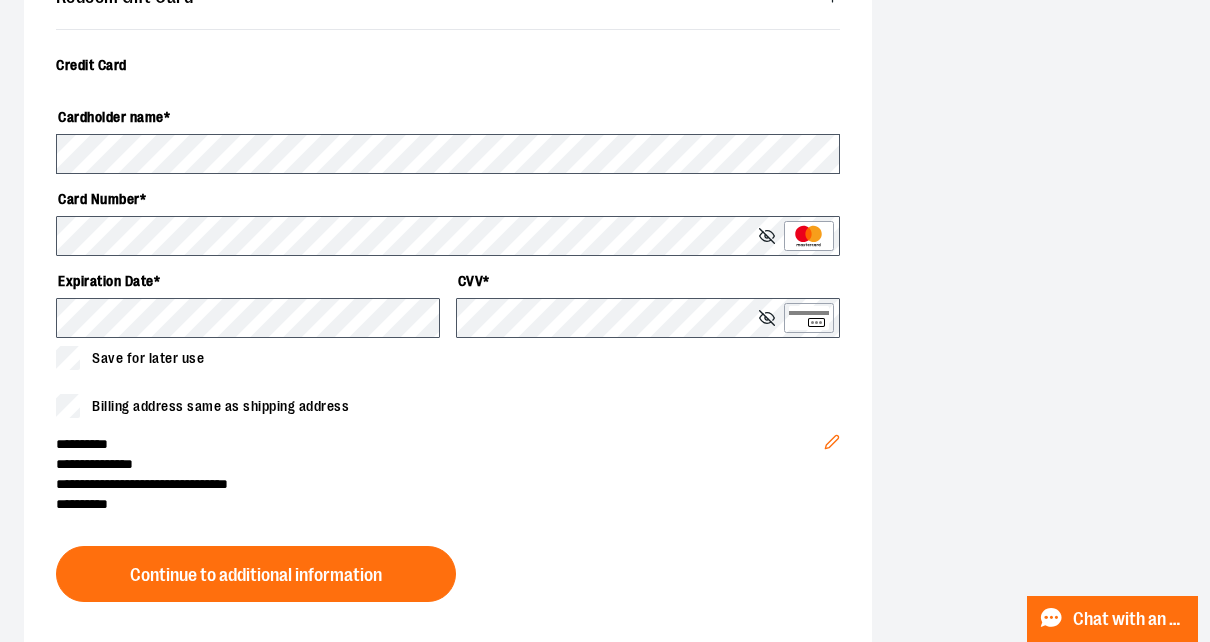 click on "Continue to additional information" at bounding box center (256, 575) 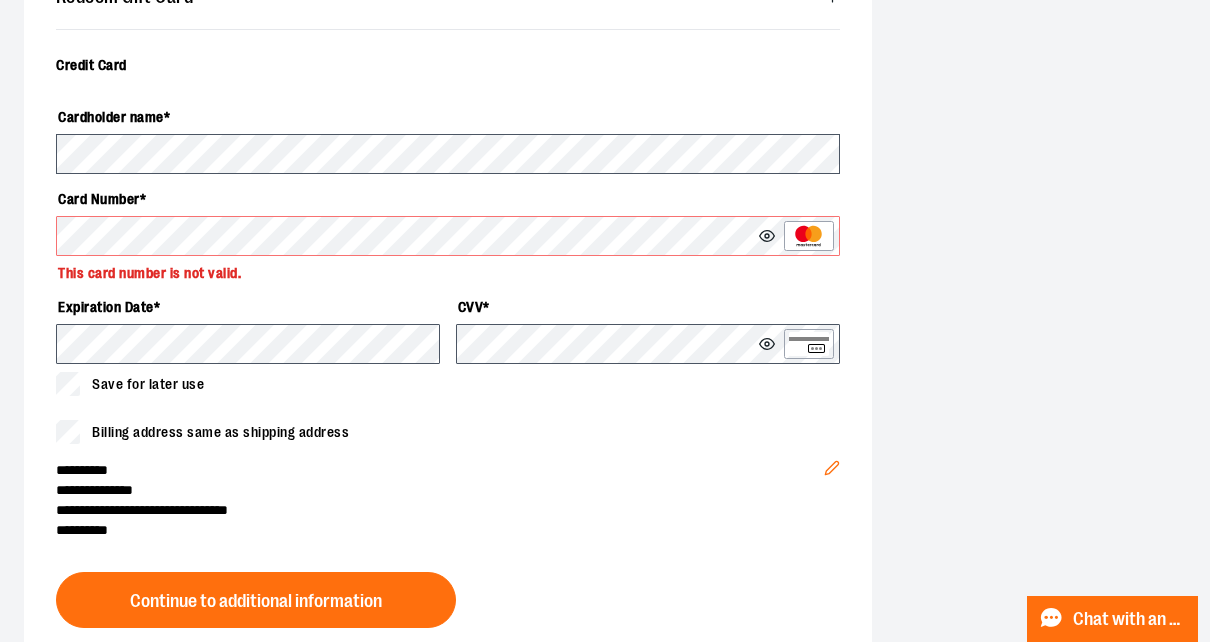 click 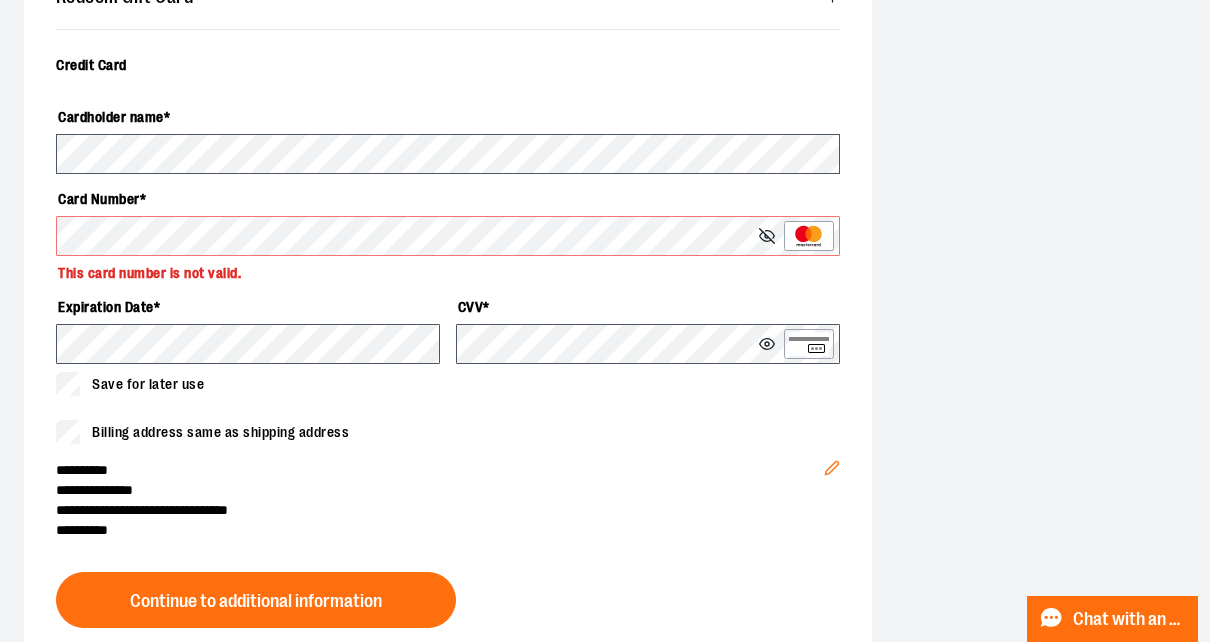 click 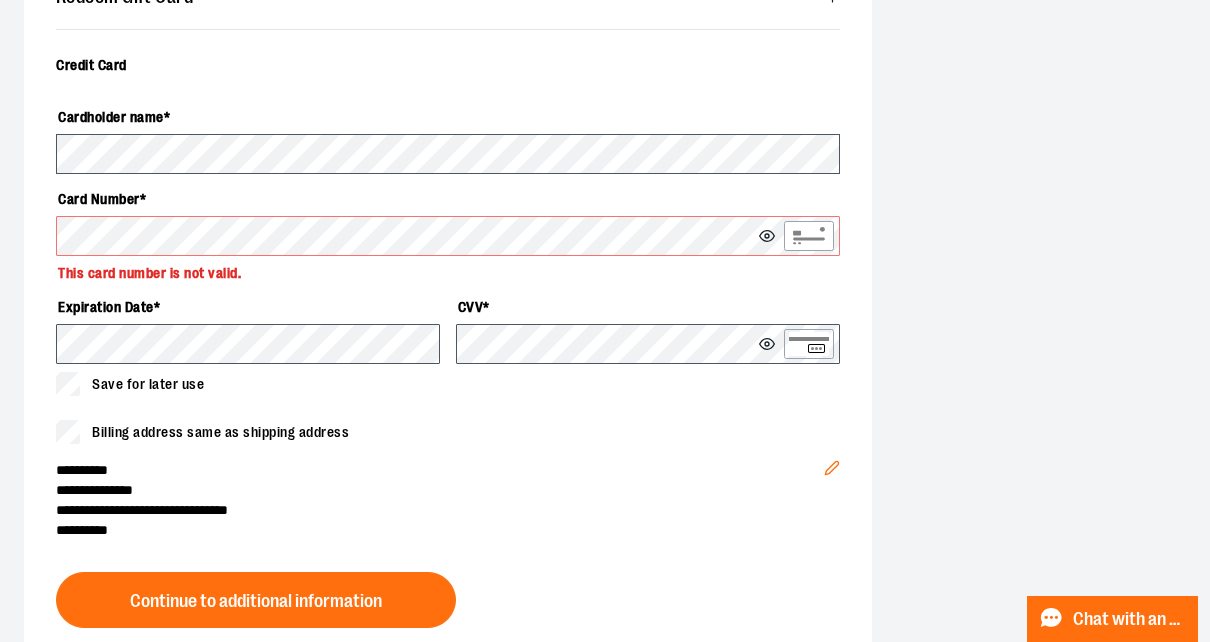 click 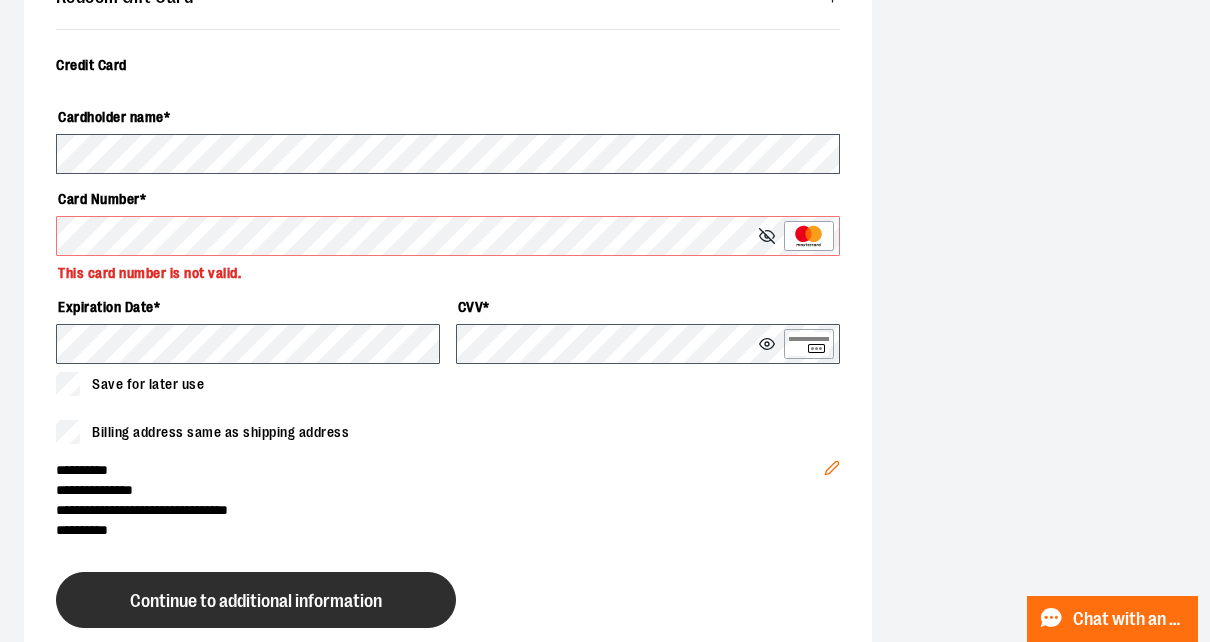 click on "Continue to additional information" at bounding box center [256, 601] 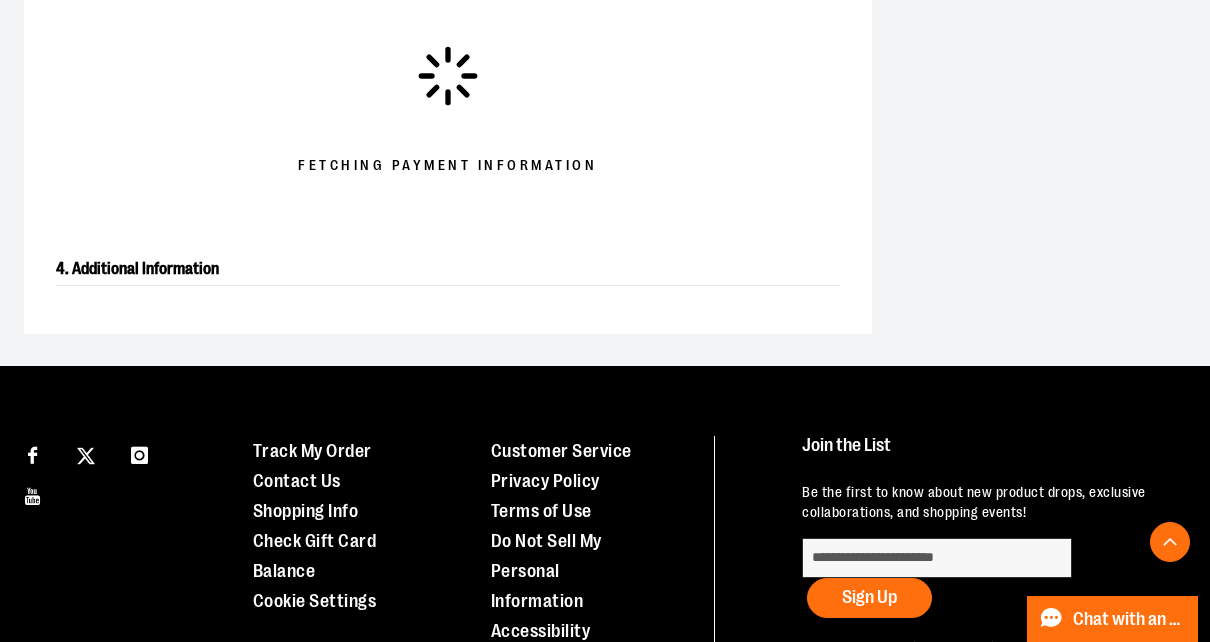 scroll, scrollTop: 519, scrollLeft: 0, axis: vertical 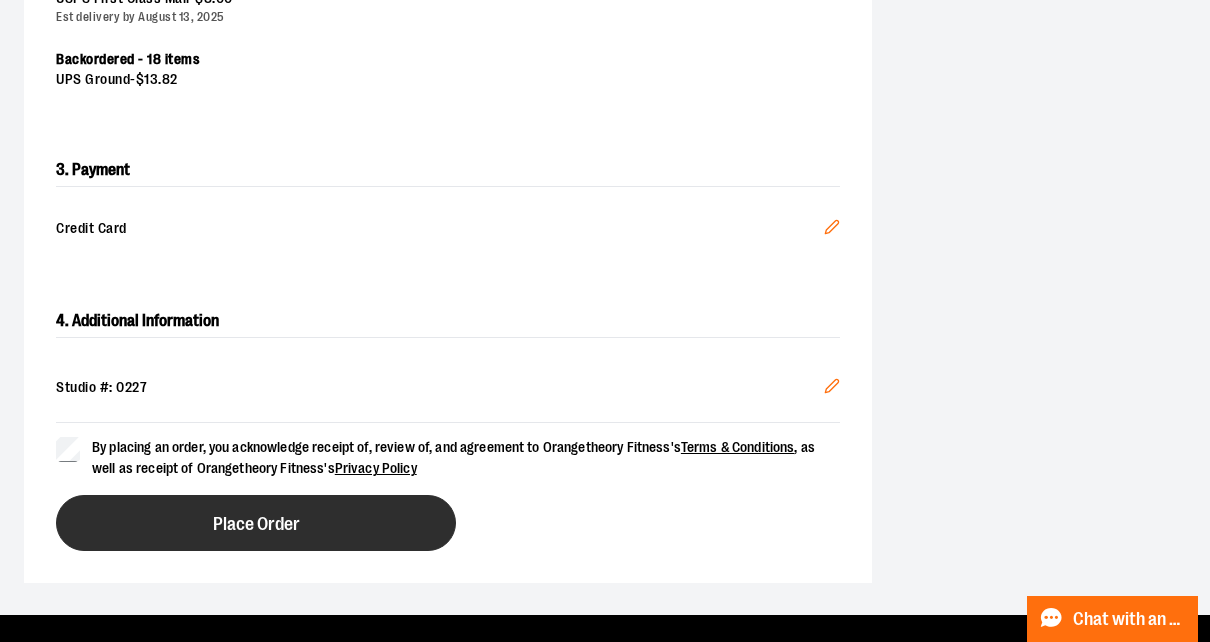 click on "Place Order" at bounding box center [256, 523] 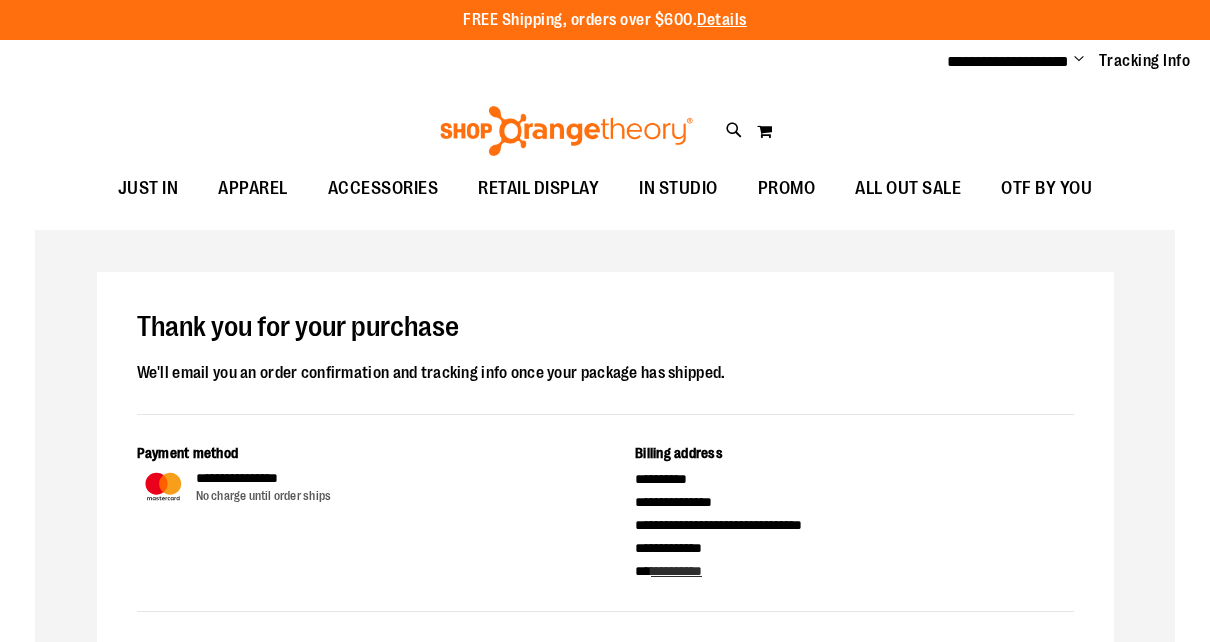 scroll, scrollTop: 0, scrollLeft: 0, axis: both 